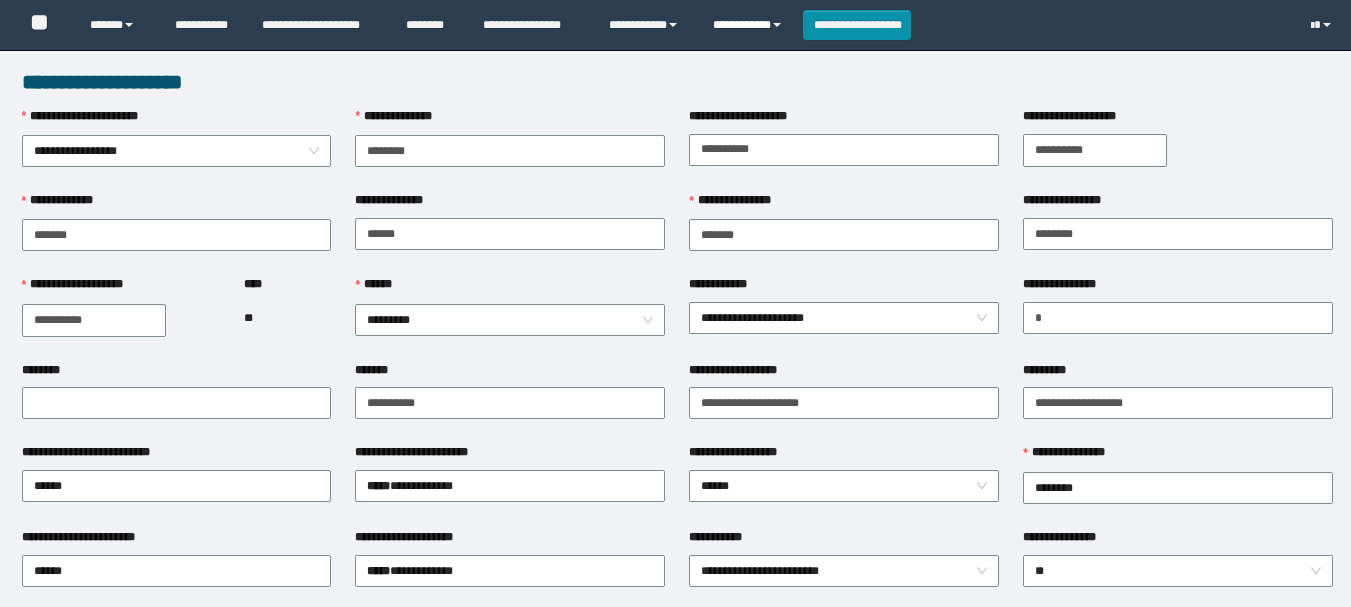 scroll, scrollTop: 0, scrollLeft: 0, axis: both 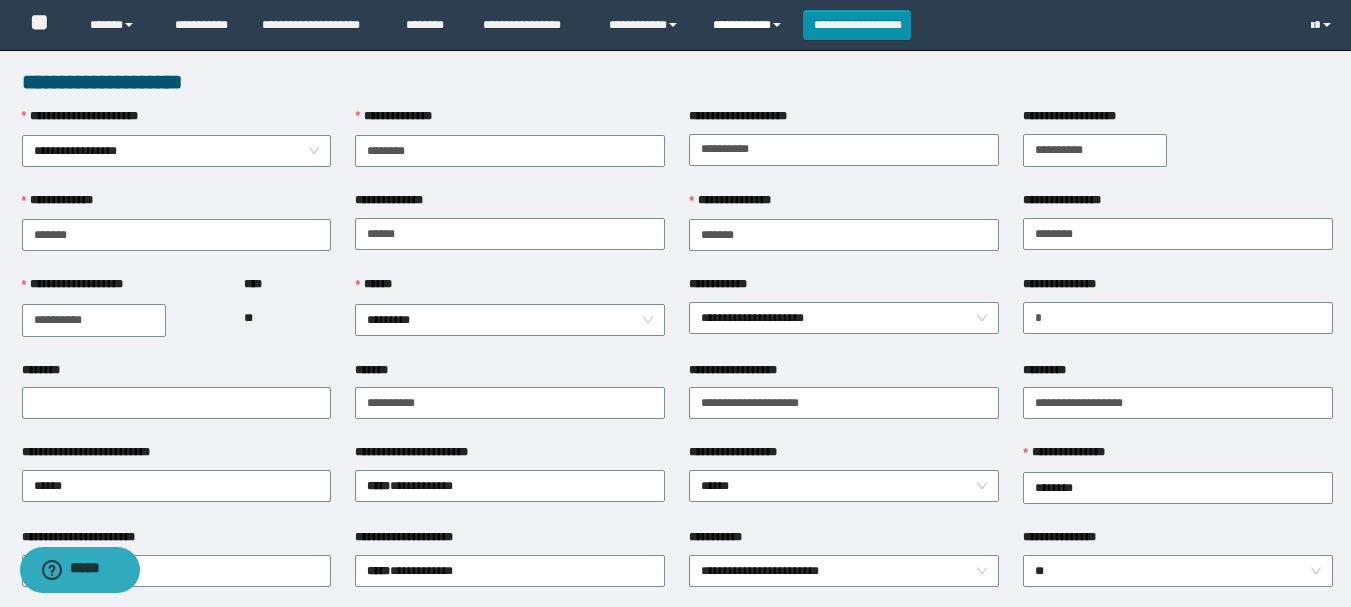 click on "**********" at bounding box center [750, 25] 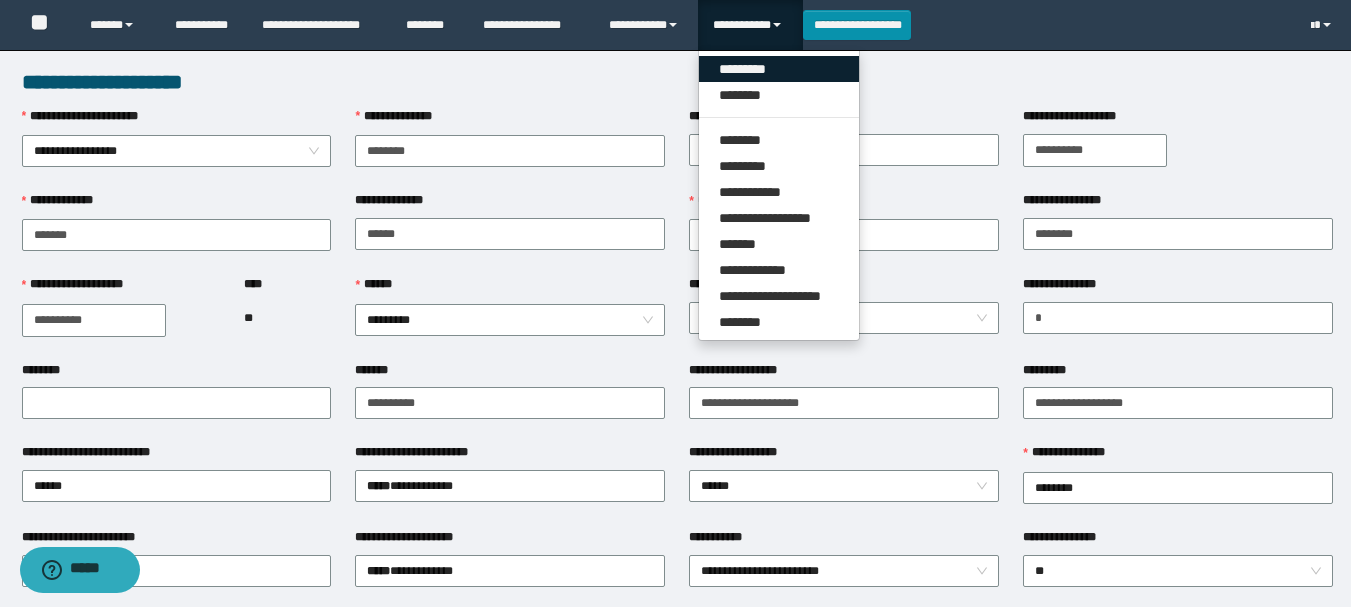 click on "*********" at bounding box center (779, 69) 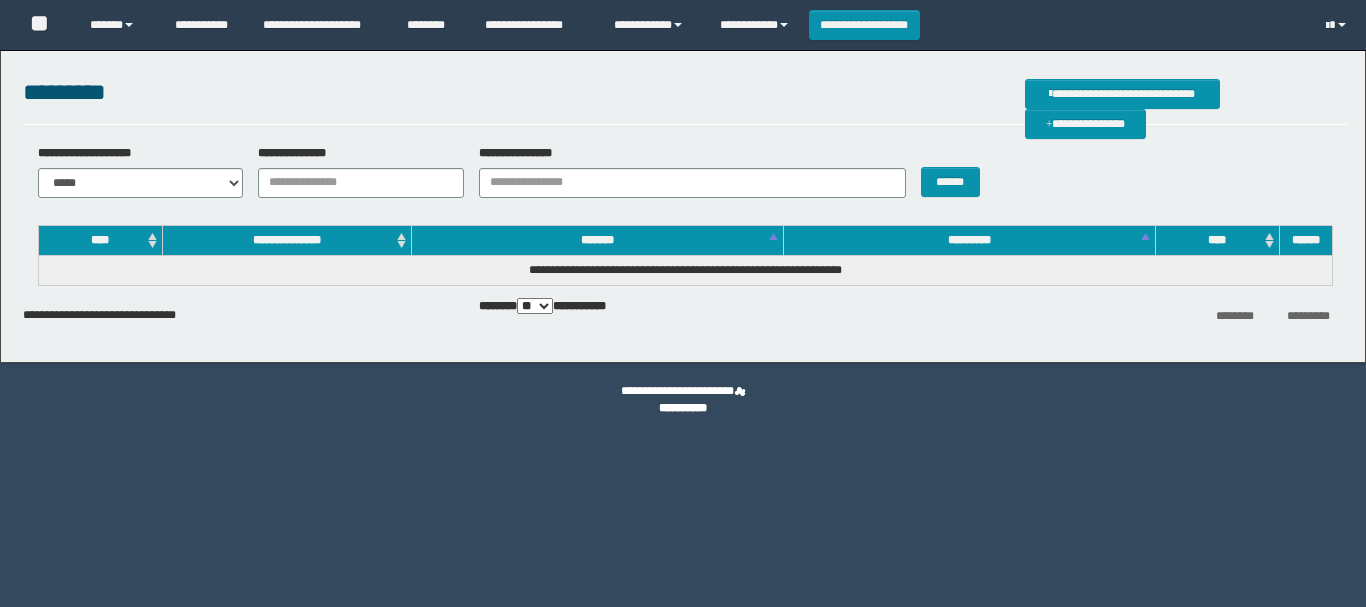 scroll, scrollTop: 0, scrollLeft: 0, axis: both 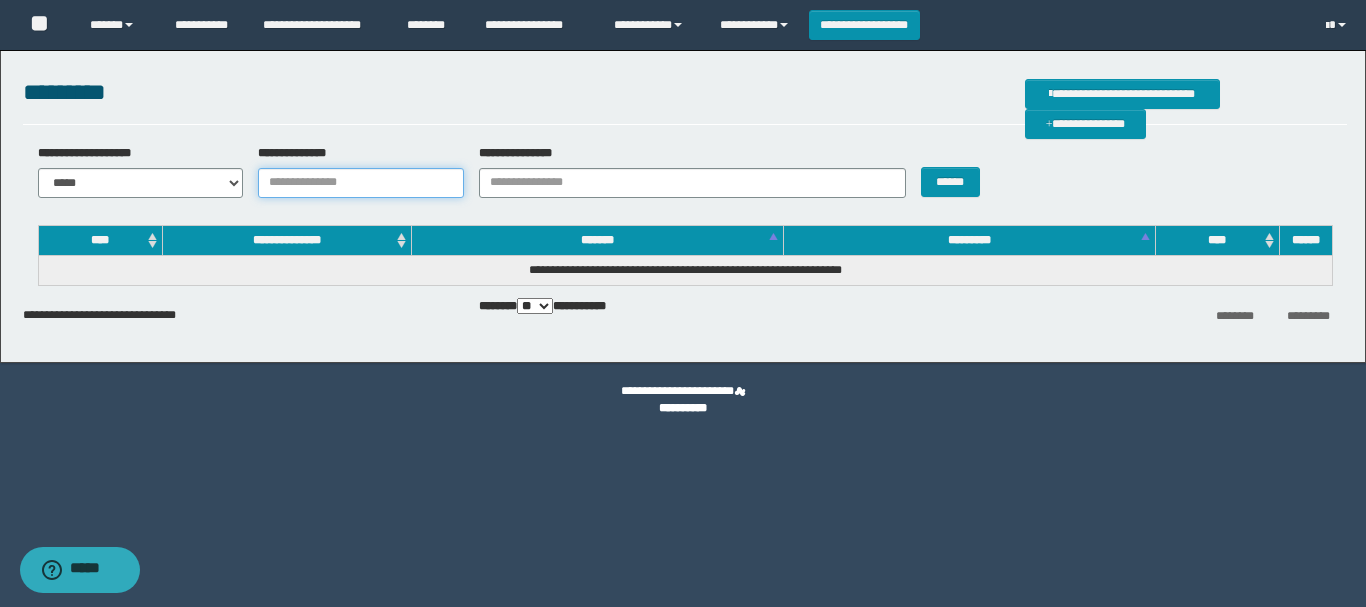 click on "**********" at bounding box center (361, 183) 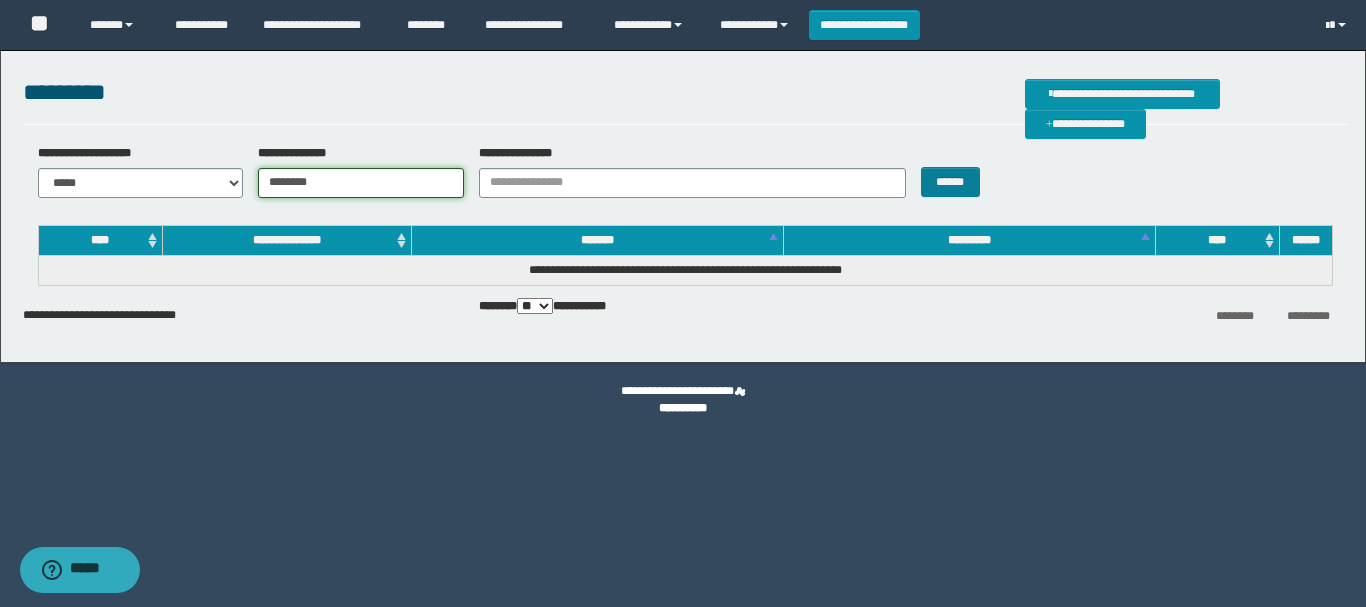 type on "********" 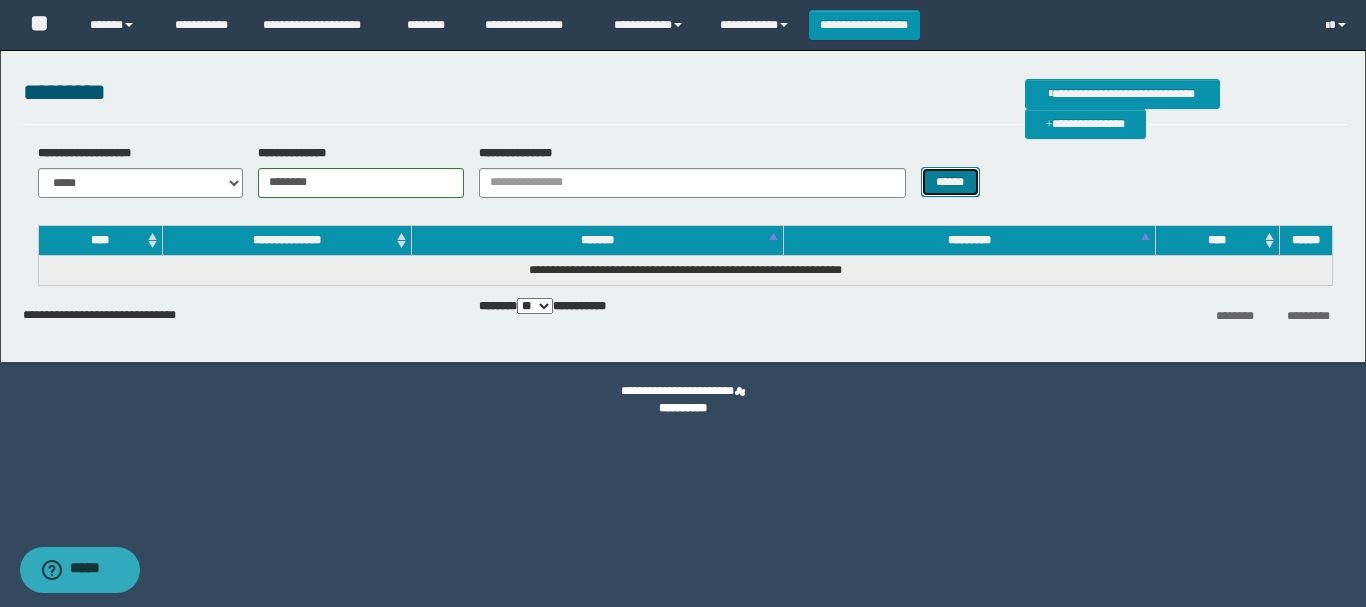 click on "******" at bounding box center (950, 182) 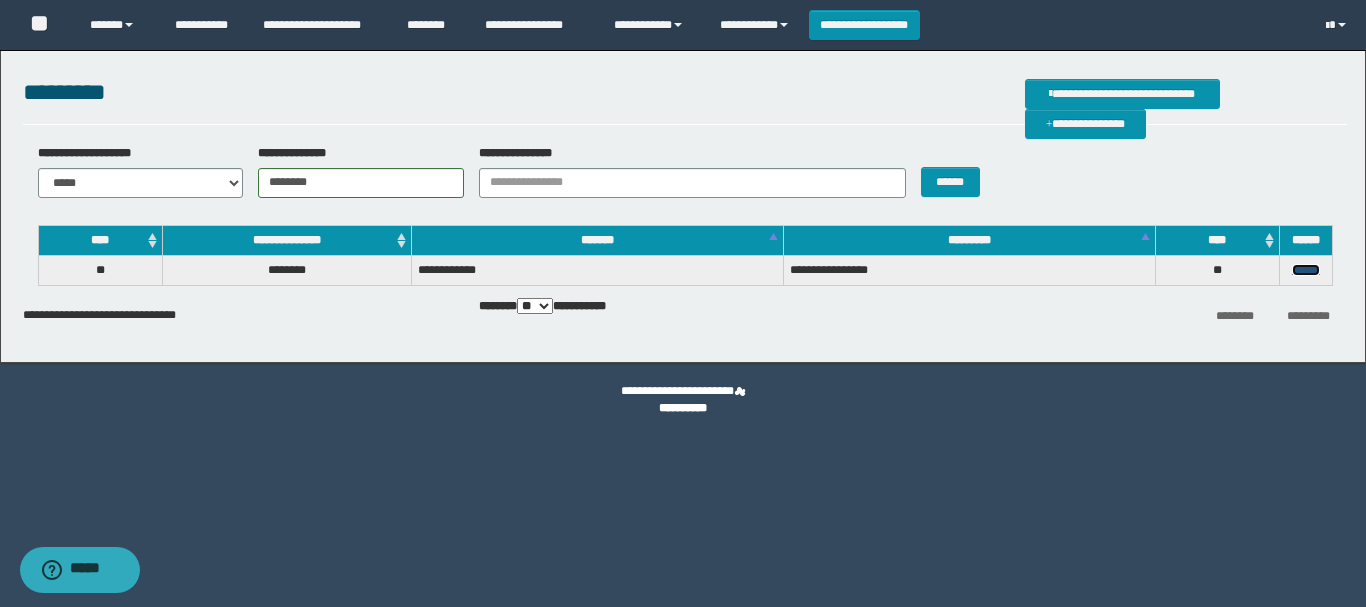 click on "******" at bounding box center [1306, 270] 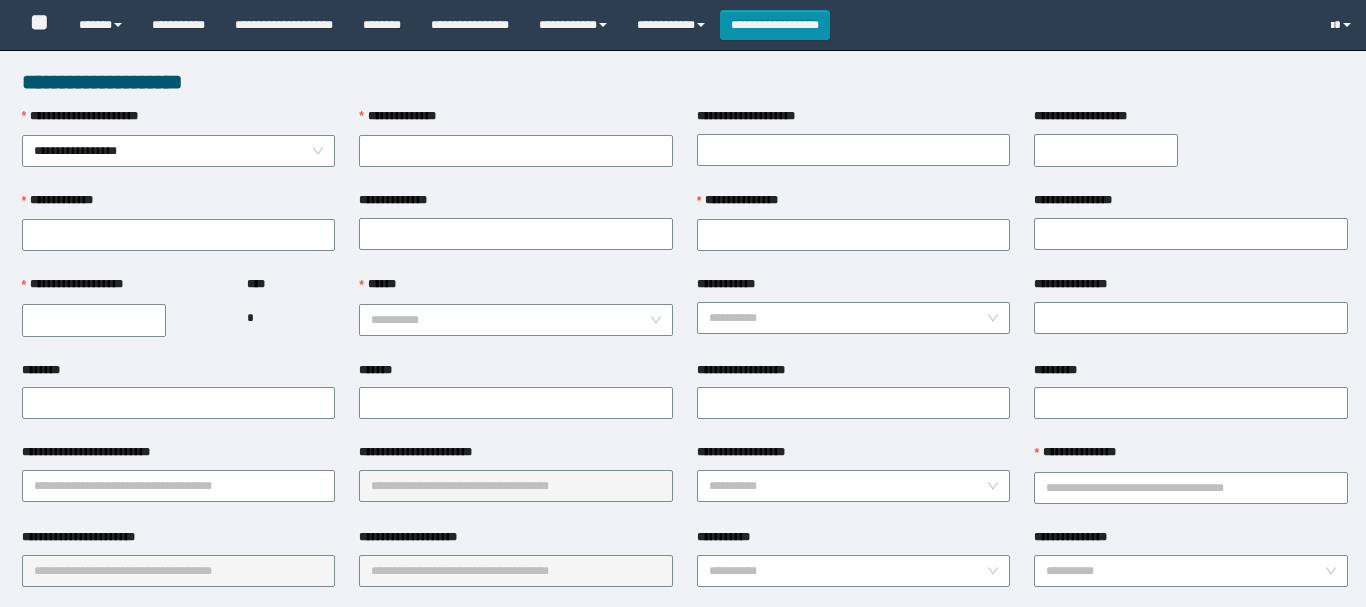 type on "********" 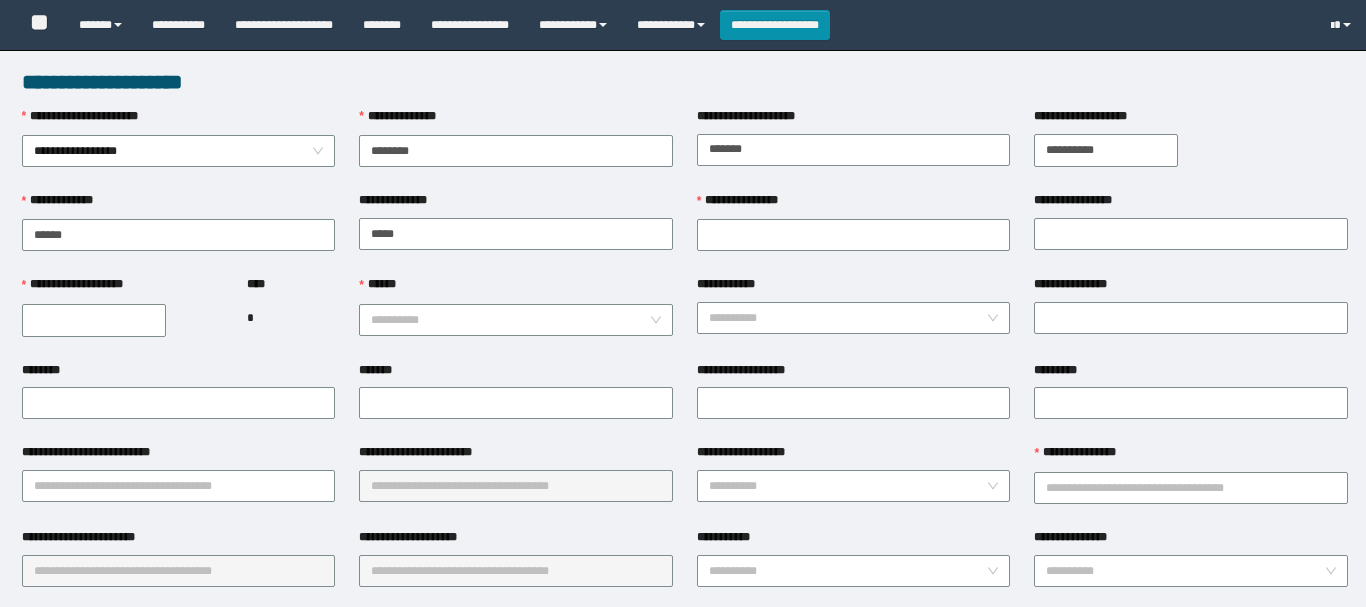 type on "*******" 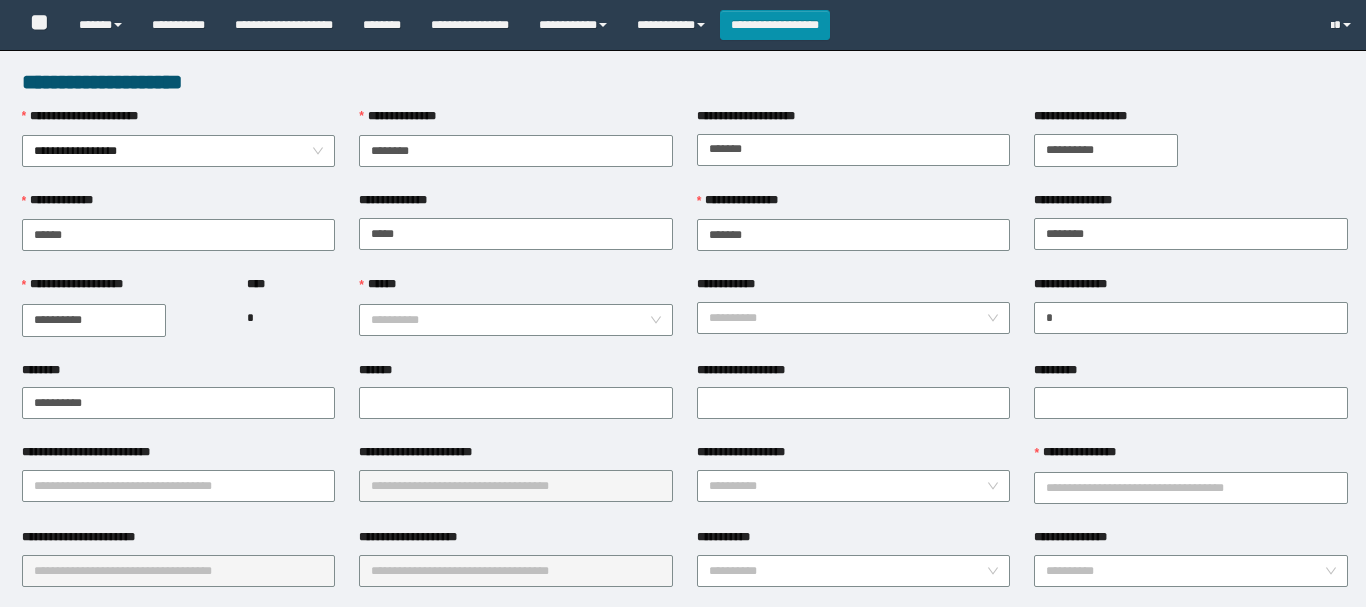 type on "**********" 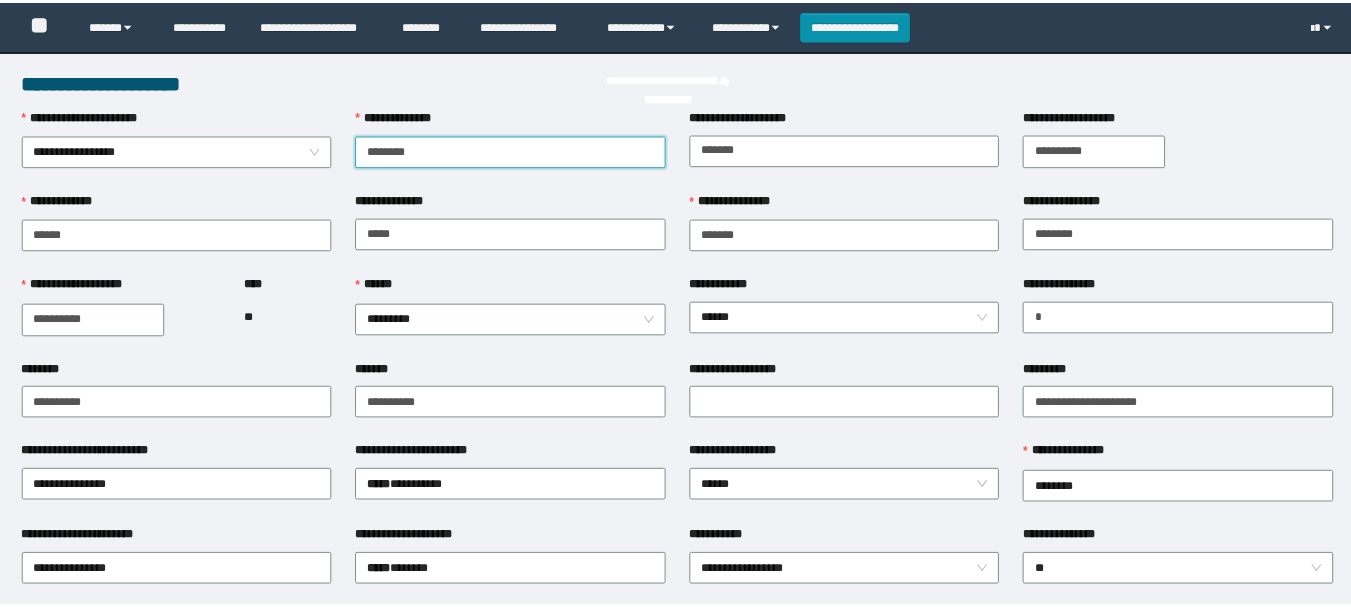 scroll, scrollTop: 0, scrollLeft: 0, axis: both 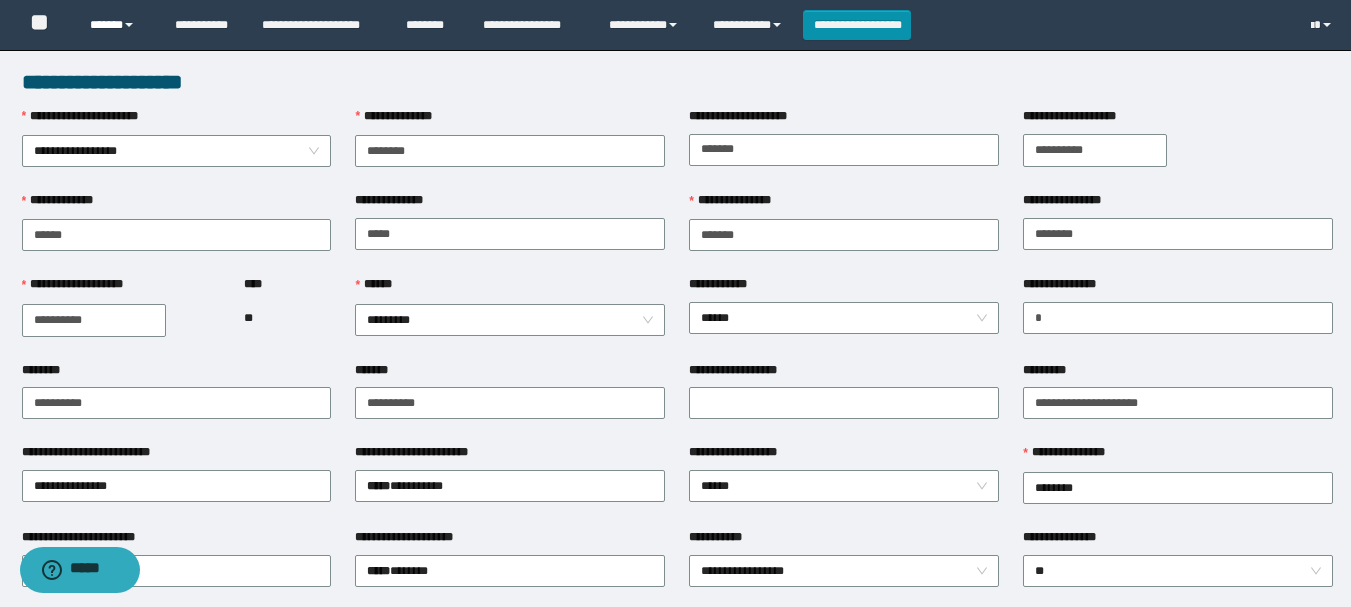 click on "******" at bounding box center [117, 25] 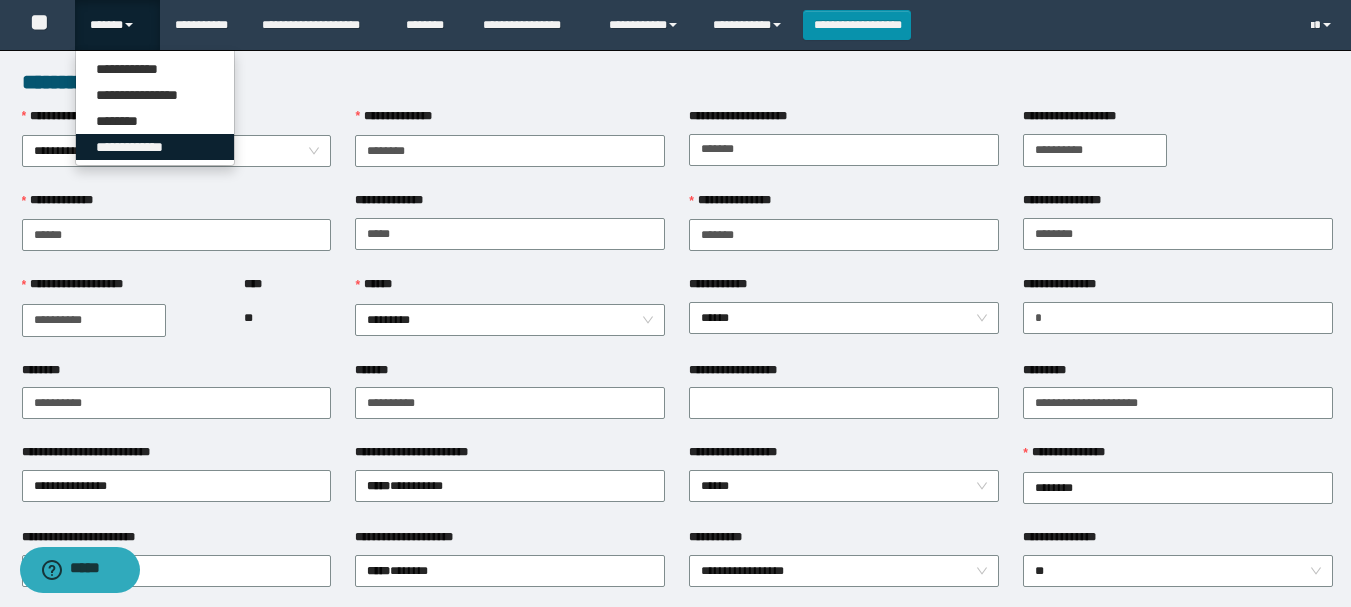 click on "**********" at bounding box center [155, 147] 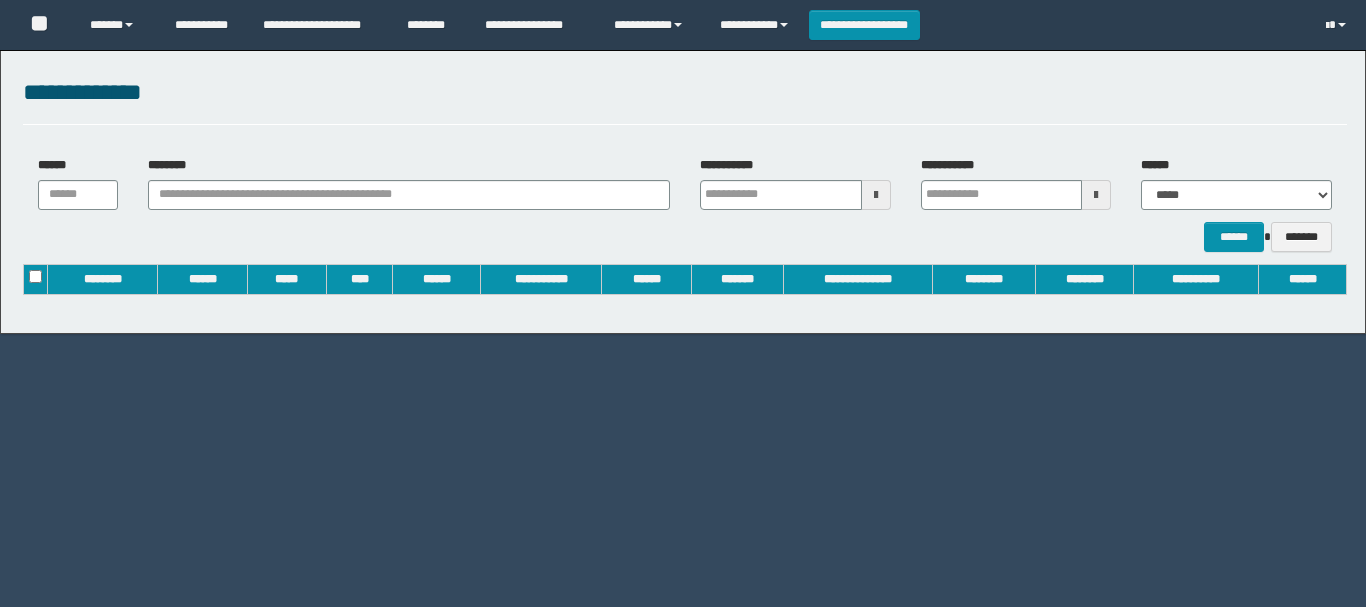 scroll, scrollTop: 0, scrollLeft: 0, axis: both 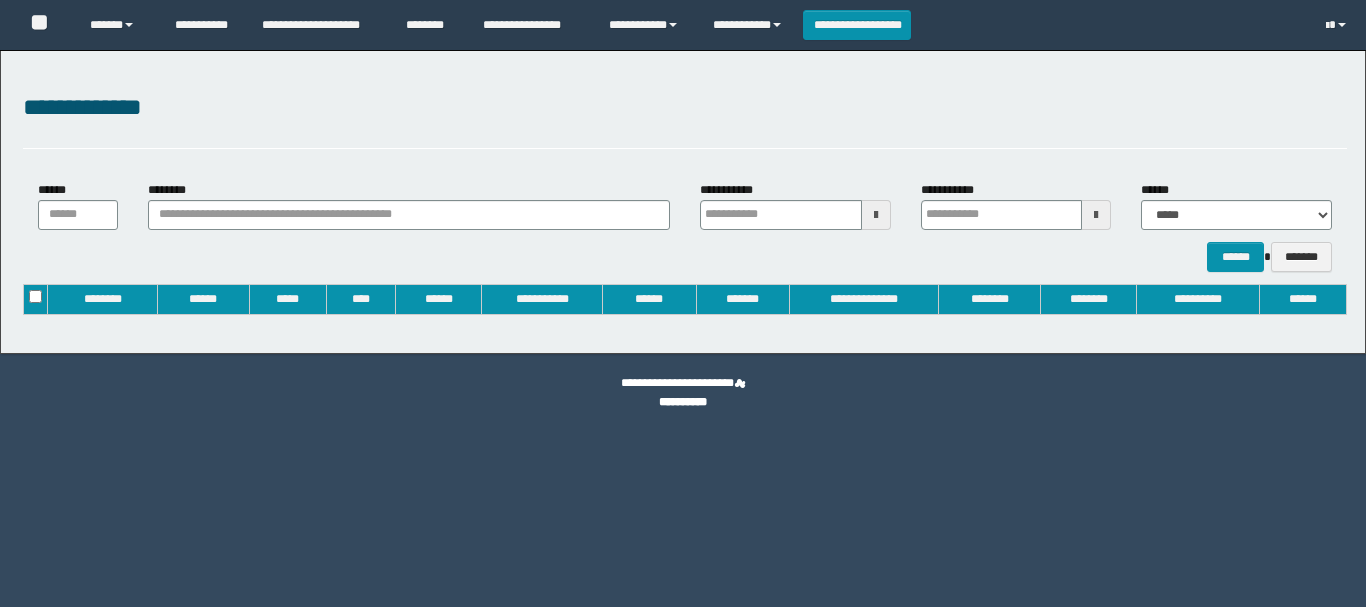 type on "**********" 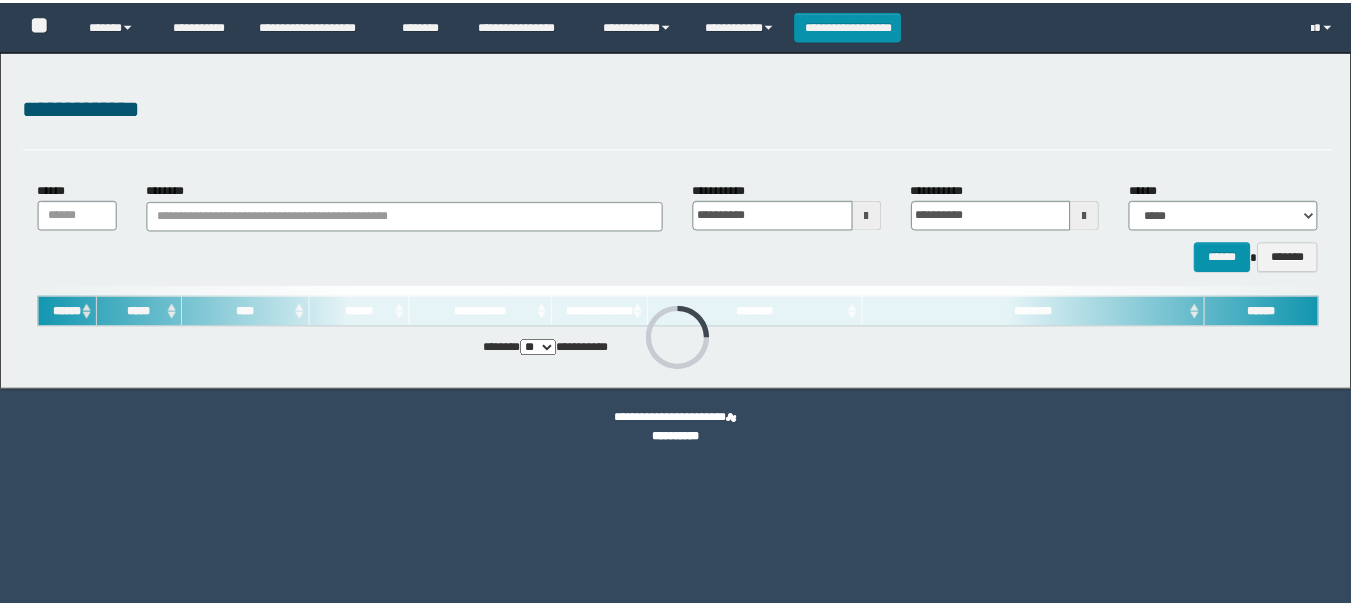 scroll, scrollTop: 0, scrollLeft: 0, axis: both 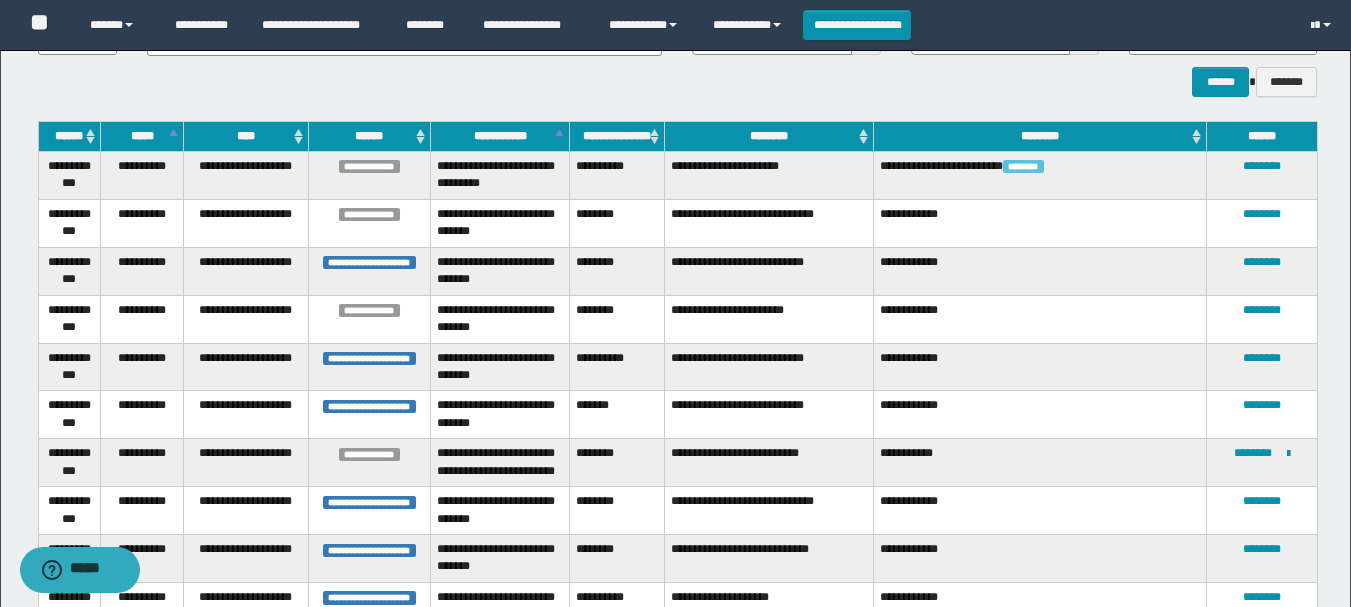 click on "********" at bounding box center (769, 136) 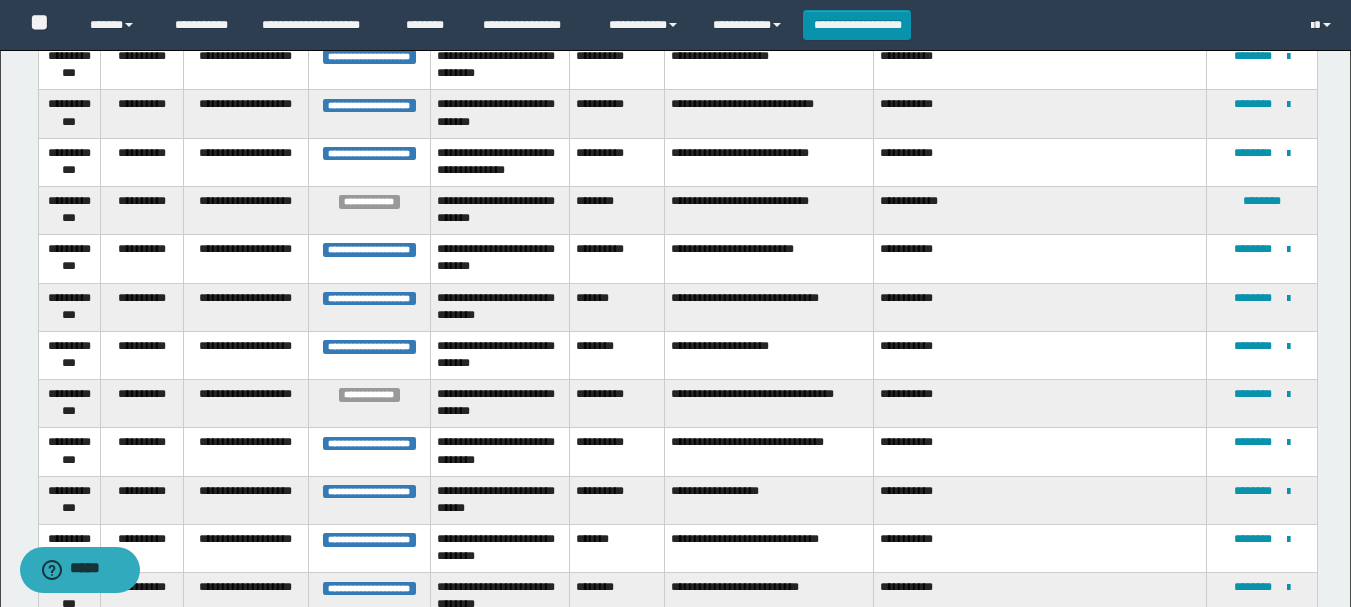 scroll, scrollTop: 2292, scrollLeft: 0, axis: vertical 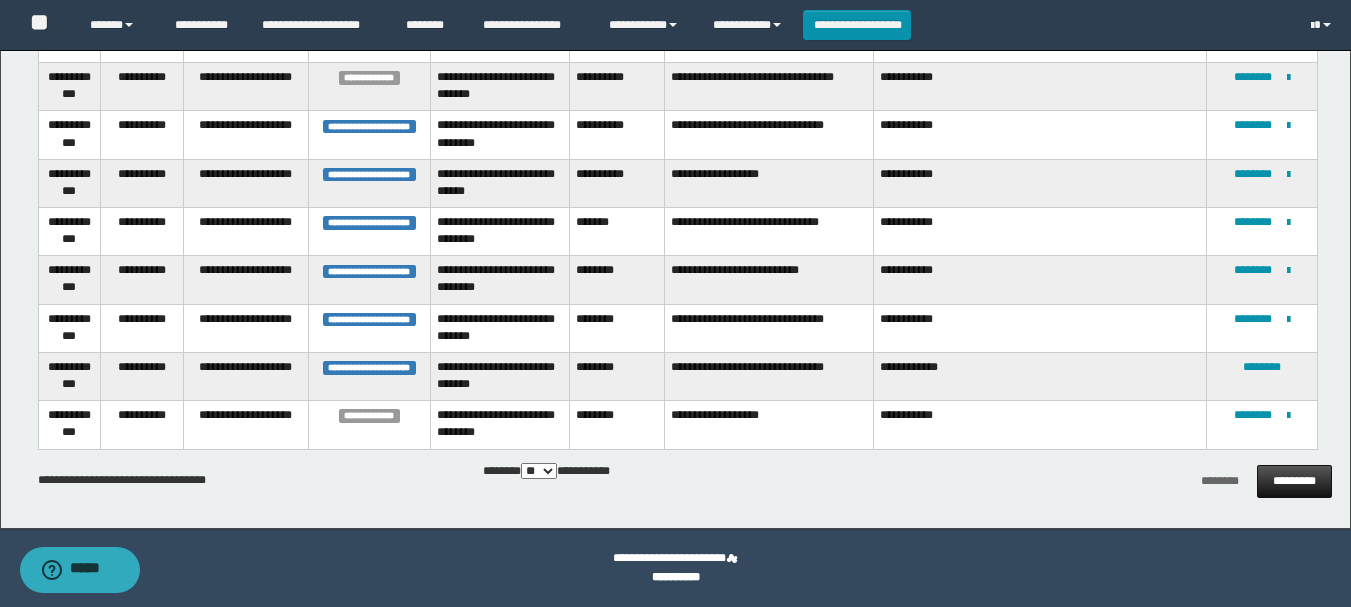click on "*********" at bounding box center (1294, 481) 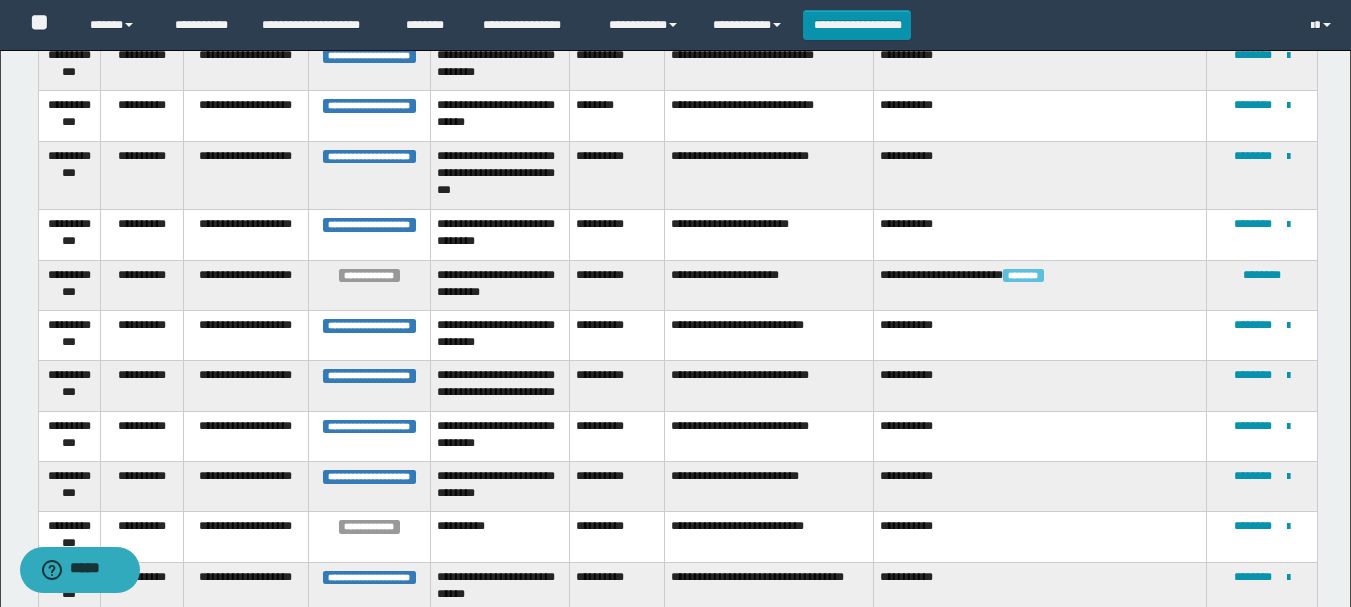 scroll, scrollTop: 992, scrollLeft: 0, axis: vertical 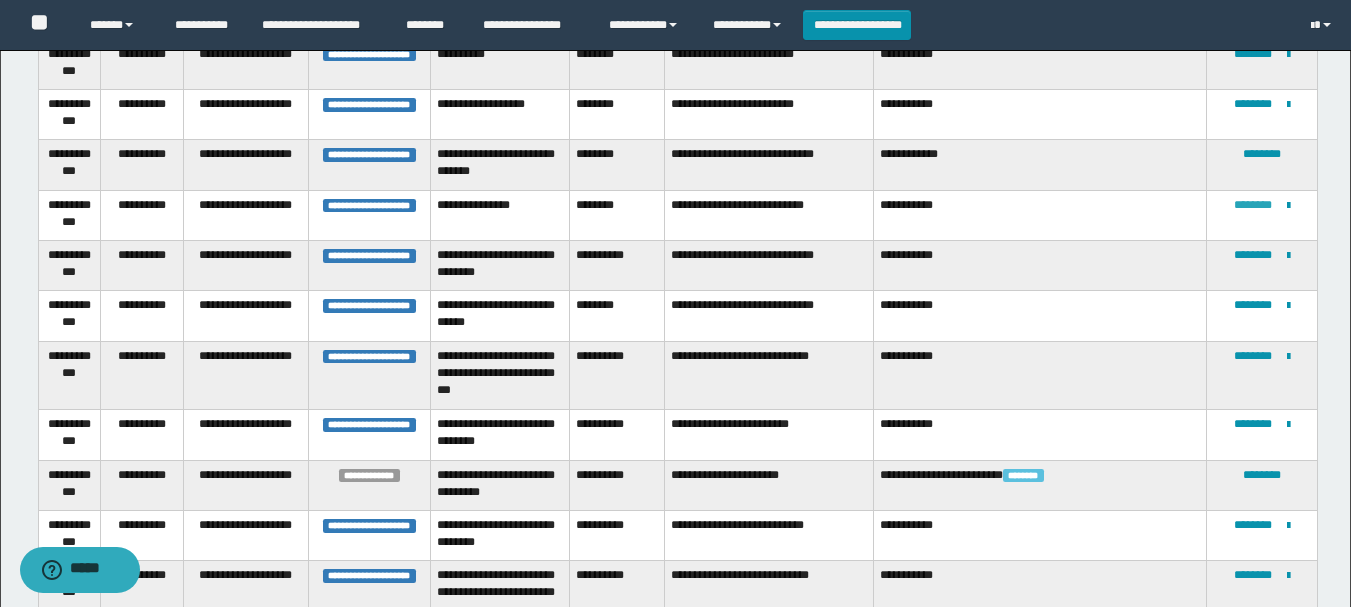 click on "********" at bounding box center (1253, 205) 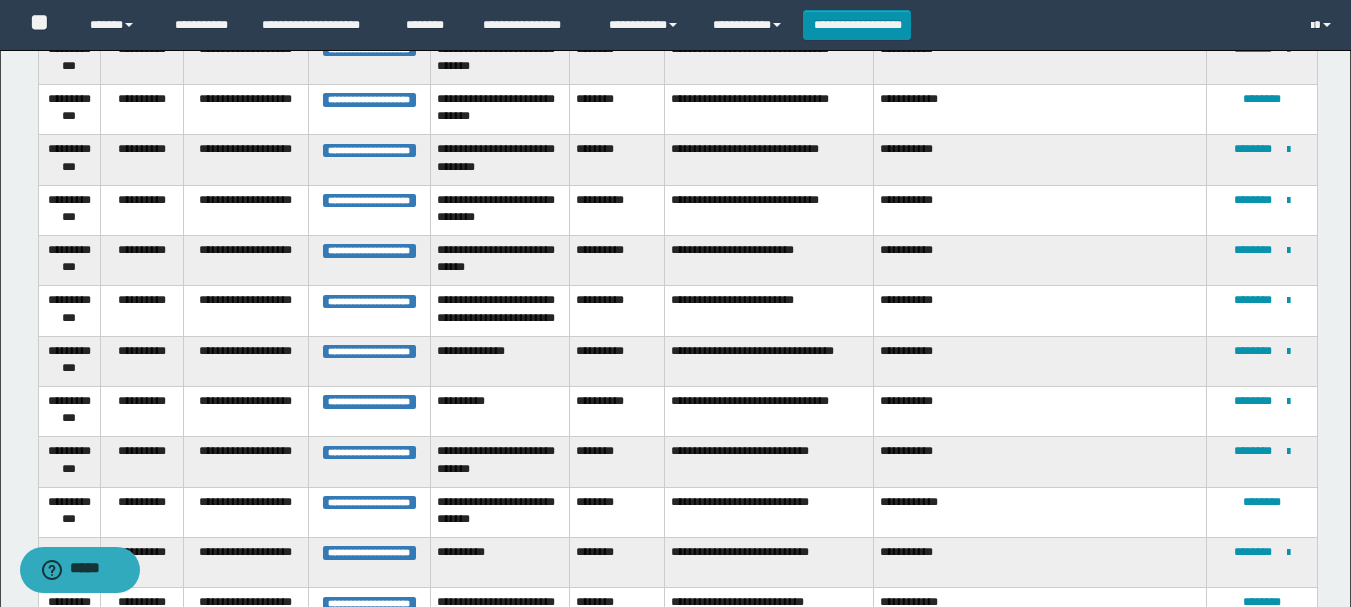 scroll, scrollTop: 0, scrollLeft: 0, axis: both 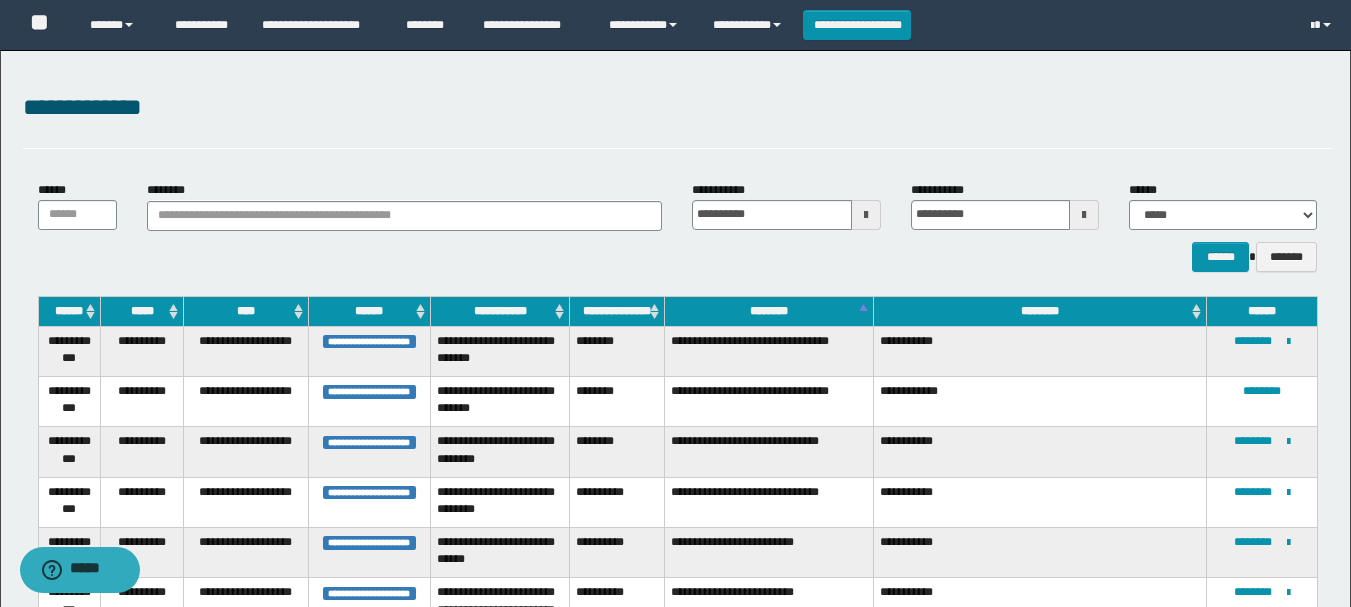 click on "********" at bounding box center (769, 311) 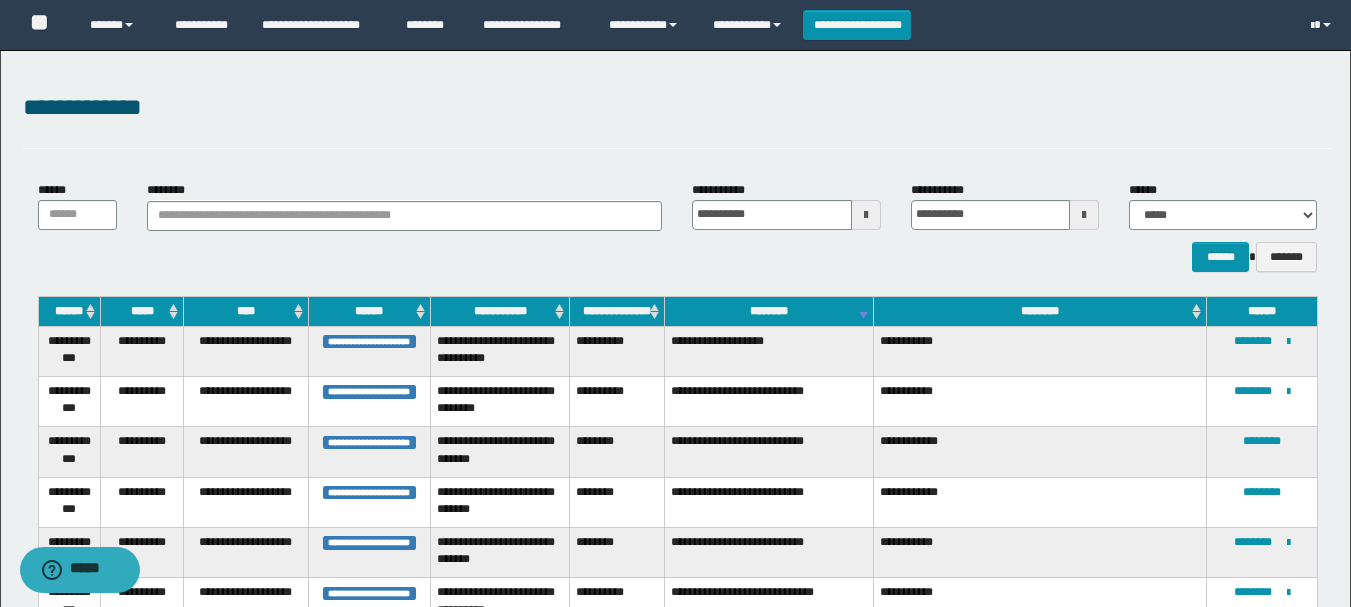 click on "********" at bounding box center (769, 311) 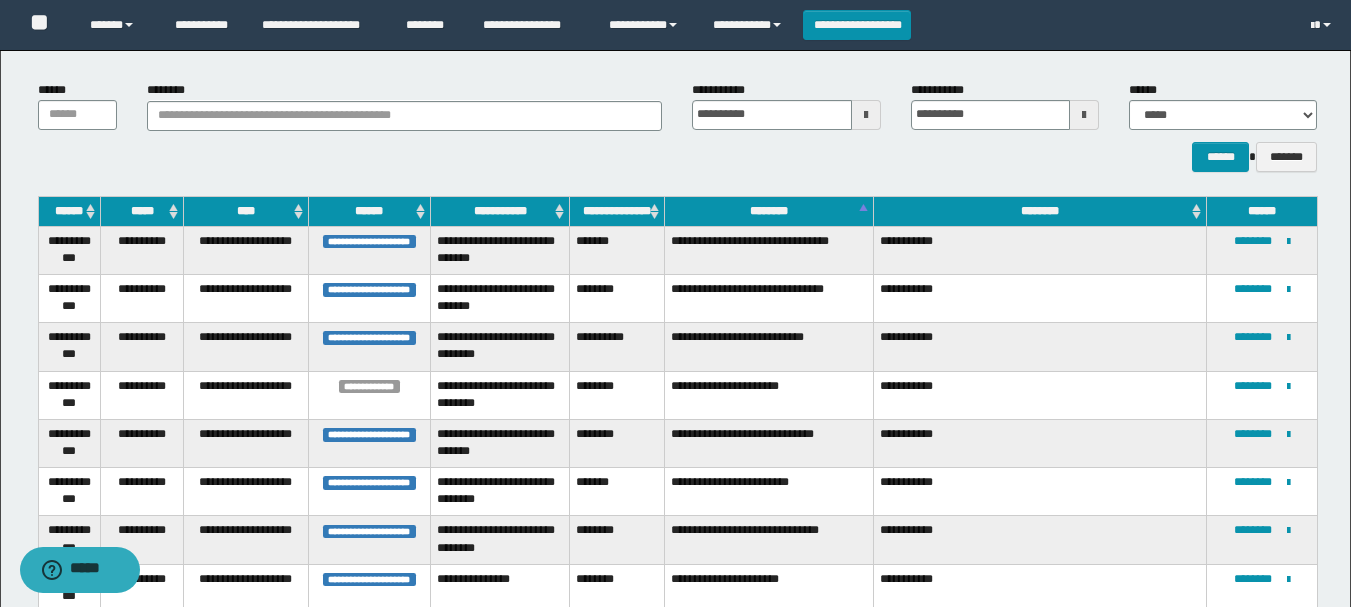 scroll, scrollTop: 400, scrollLeft: 0, axis: vertical 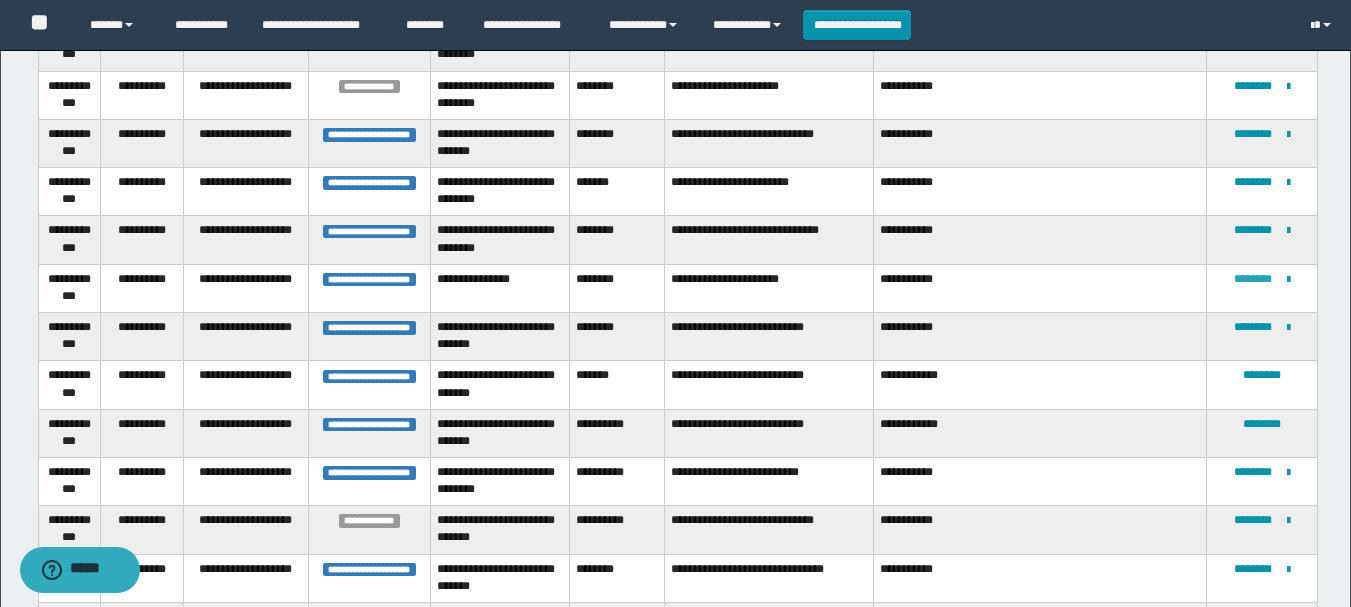 click on "********" at bounding box center (1253, 279) 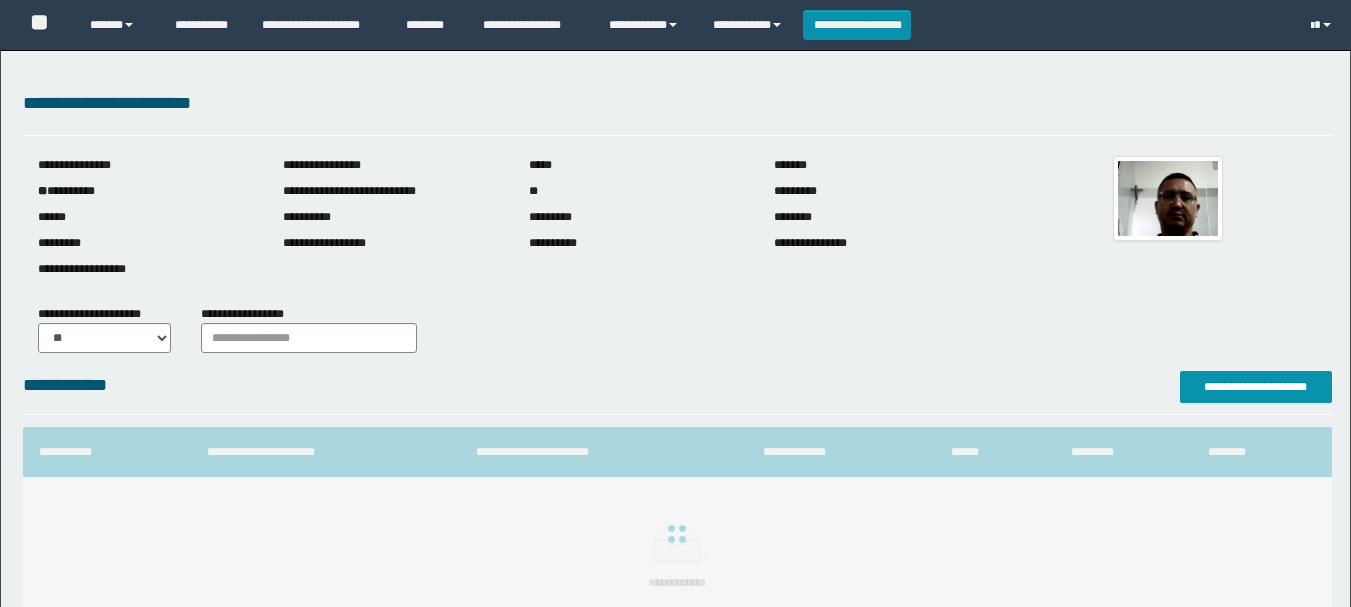 scroll, scrollTop: 0, scrollLeft: 0, axis: both 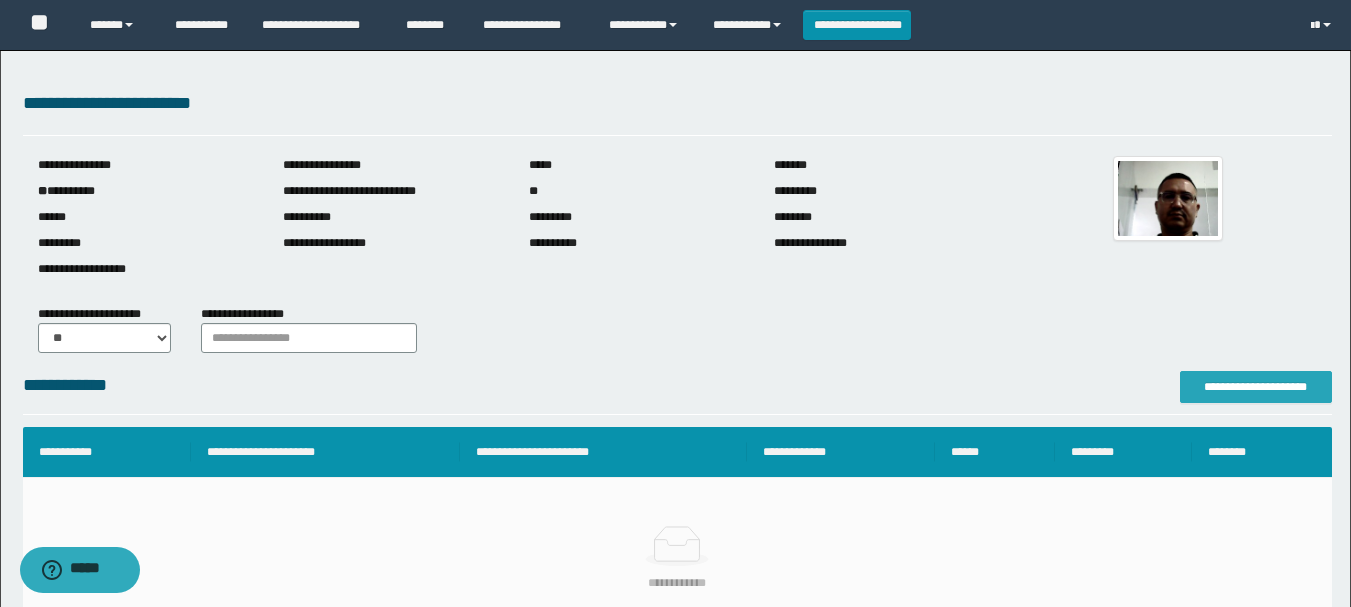 click on "**********" at bounding box center [1256, 387] 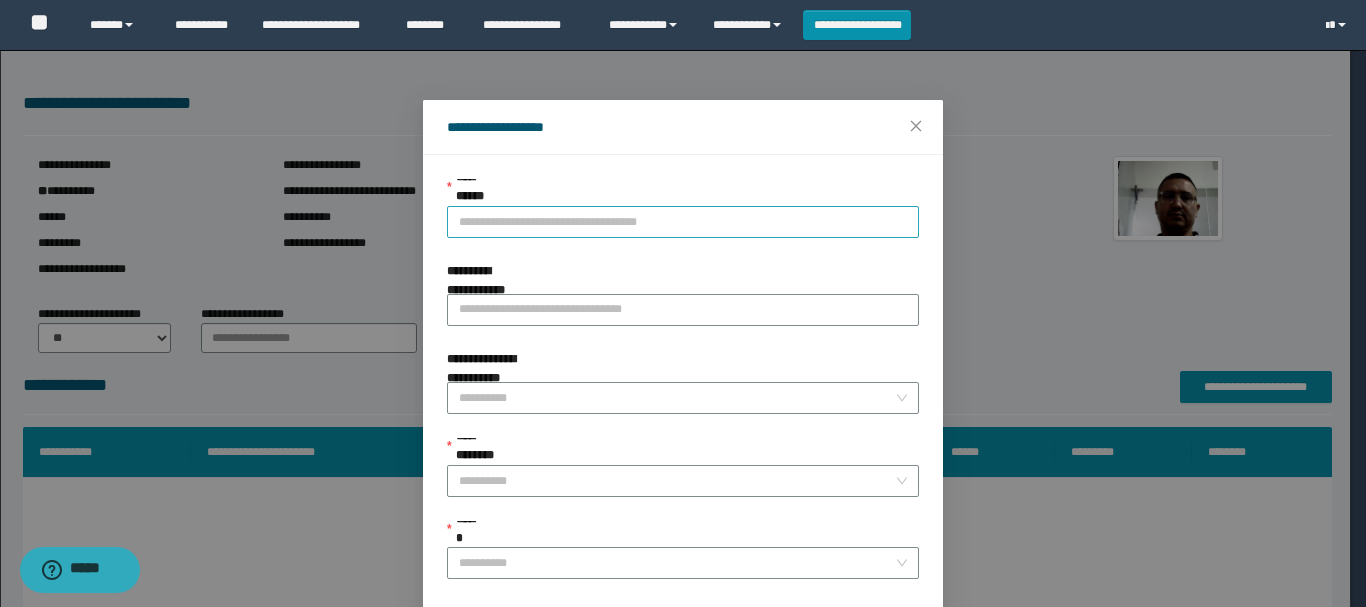 click on "**********" at bounding box center [683, 222] 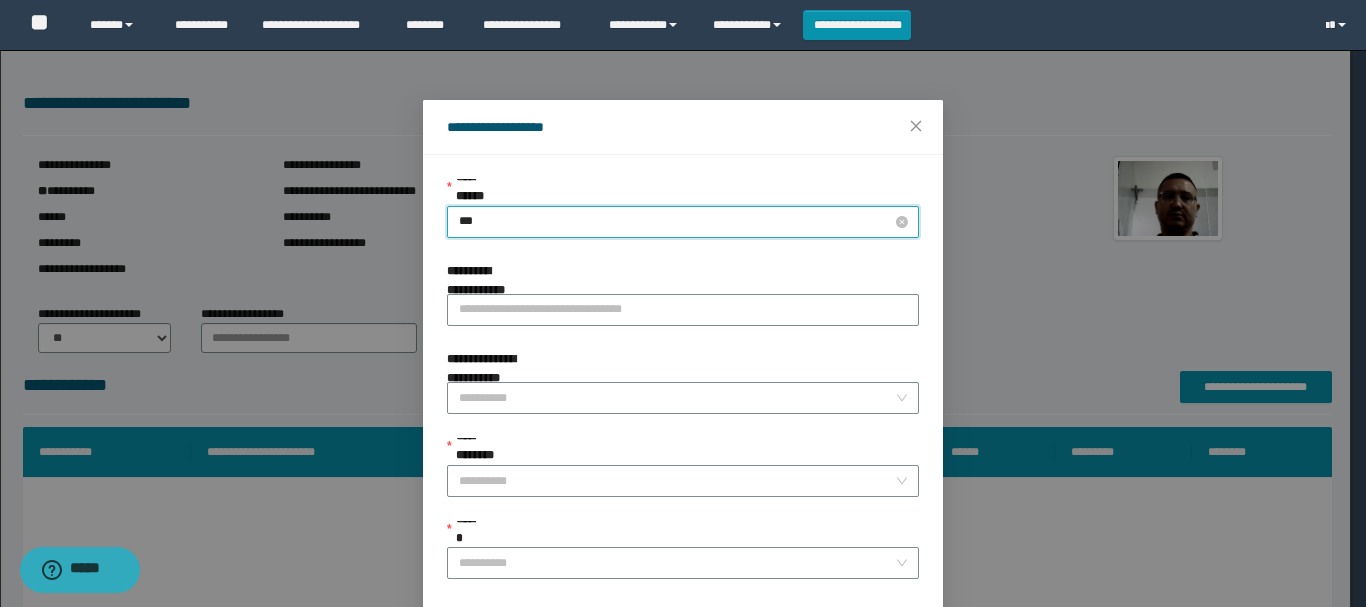 type on "****" 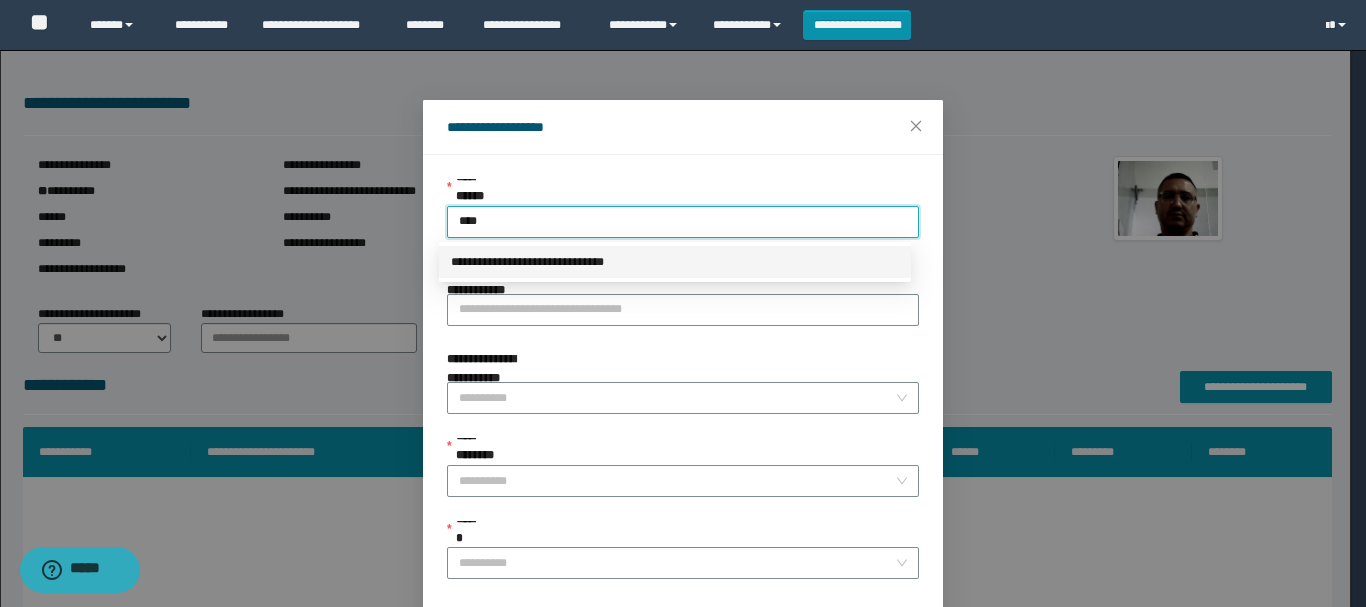 click on "**********" at bounding box center (675, 262) 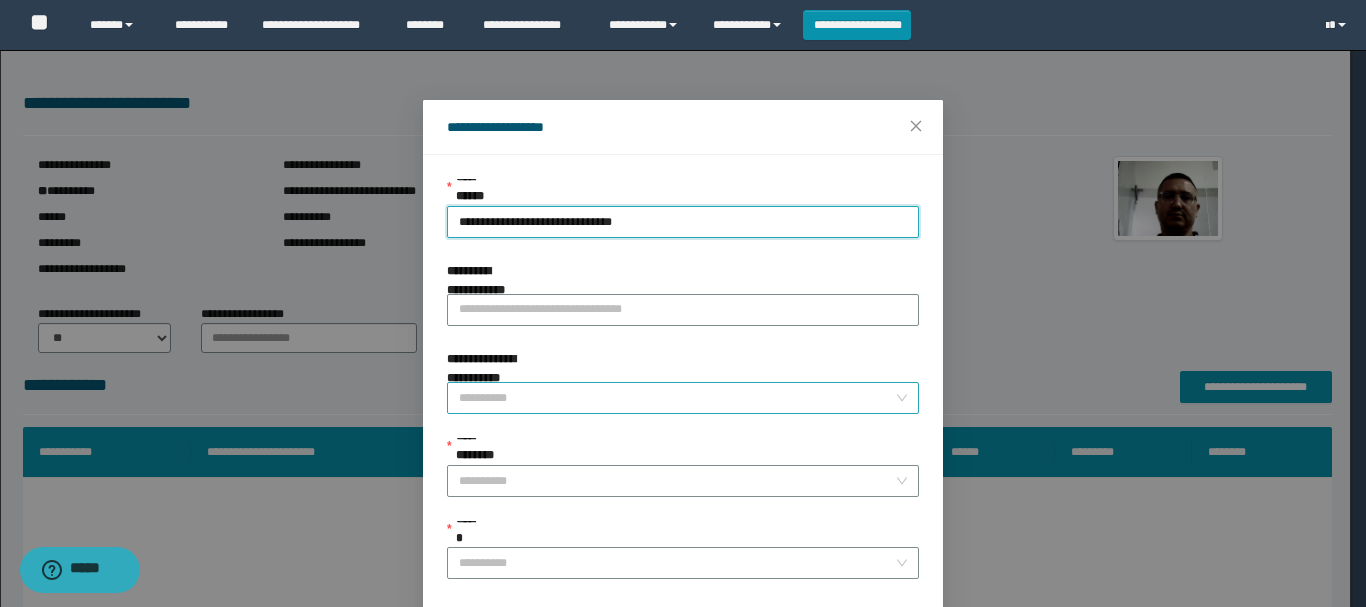 click on "**********" at bounding box center [677, 398] 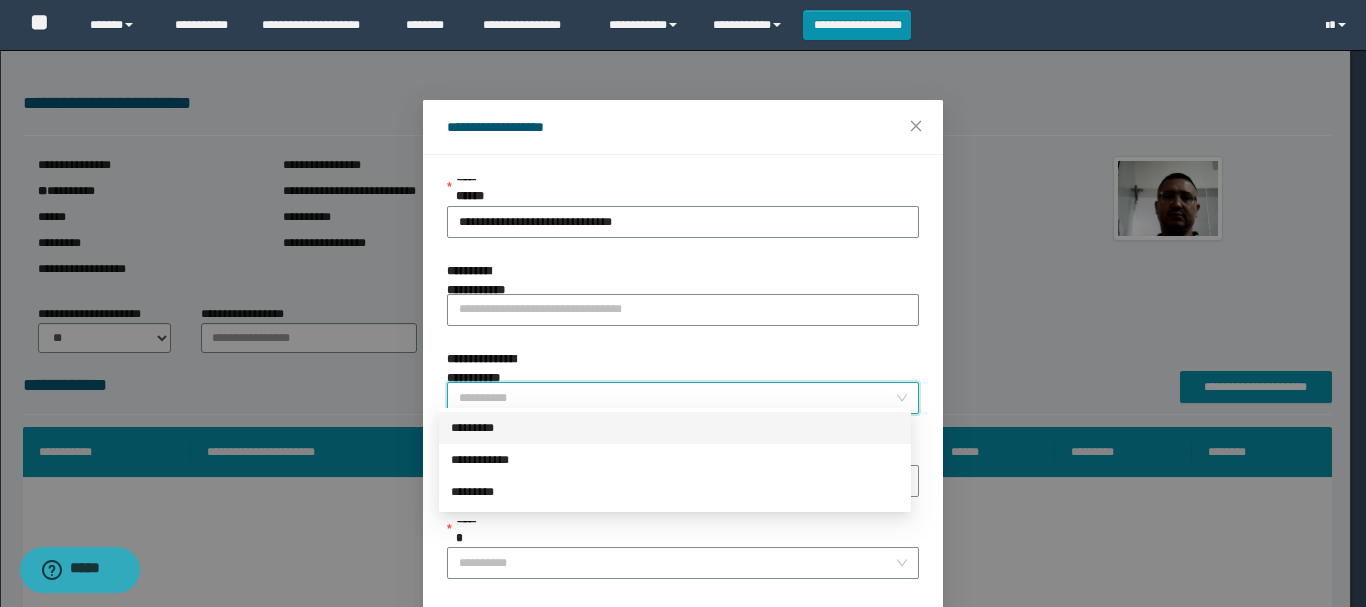 click on "*********" at bounding box center [675, 428] 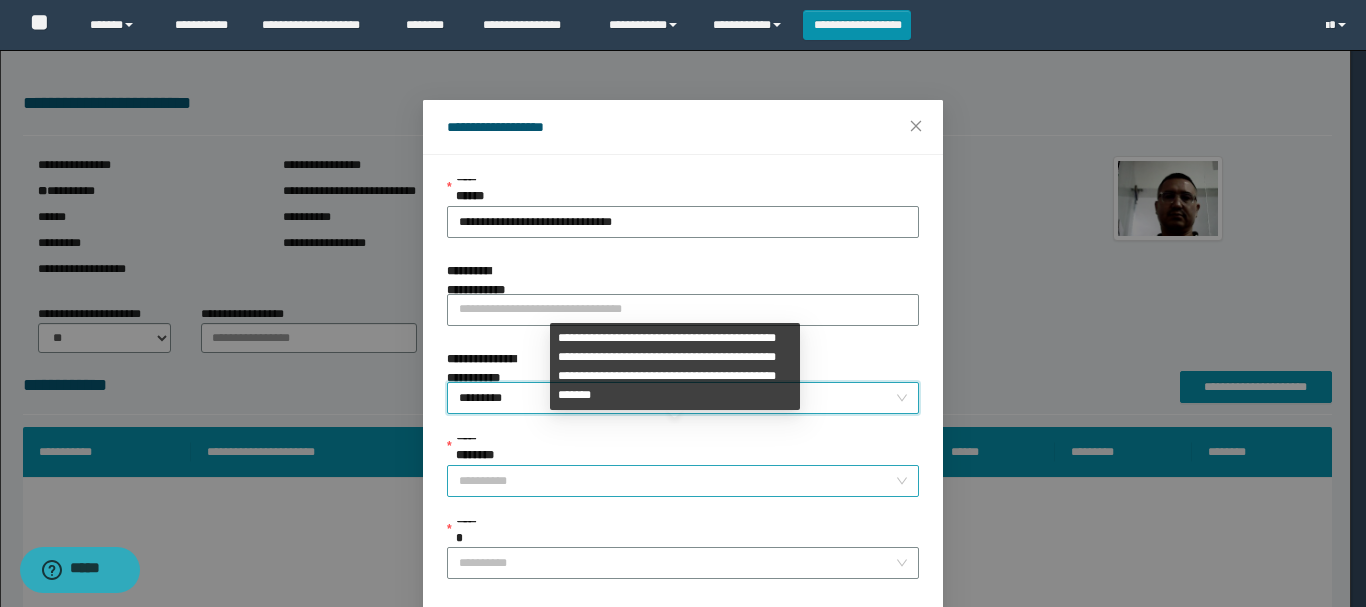click on "**********" at bounding box center [677, 481] 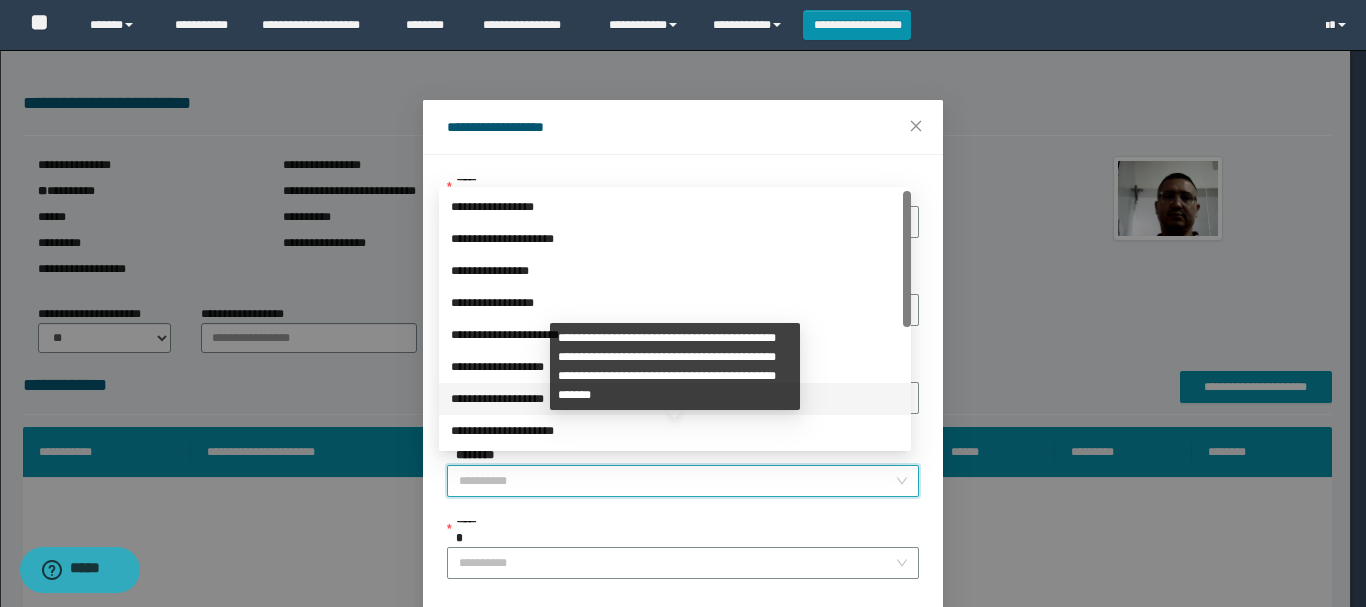 scroll, scrollTop: 224, scrollLeft: 0, axis: vertical 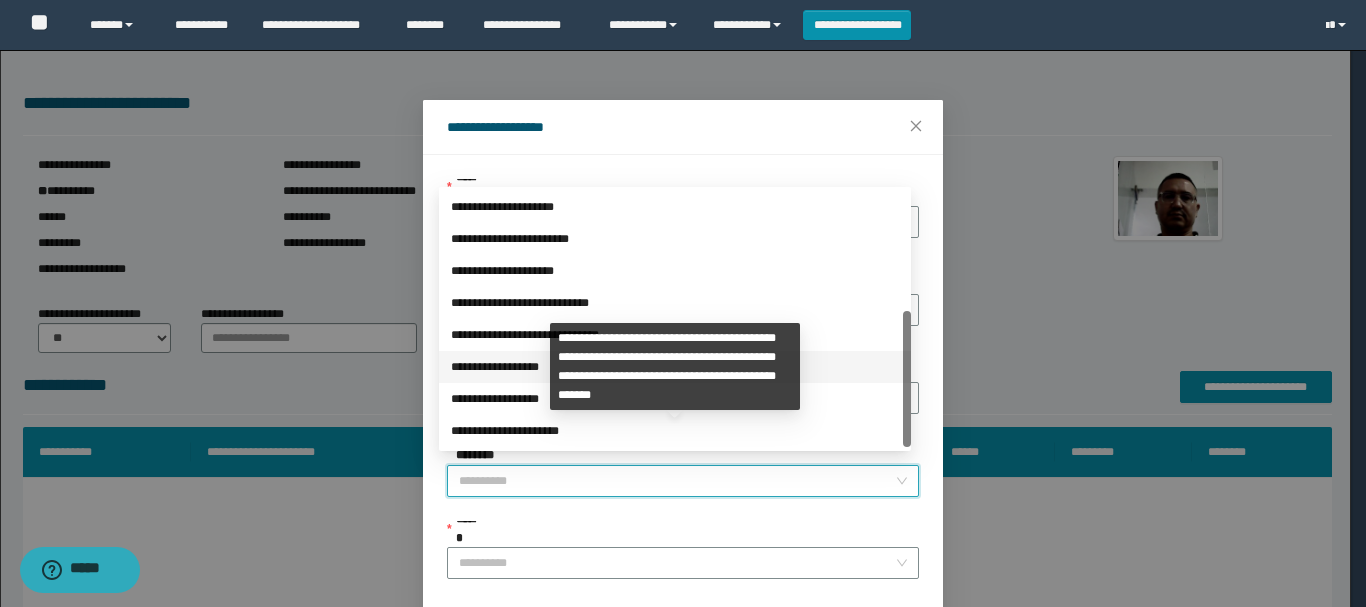 click on "**********" at bounding box center (675, 367) 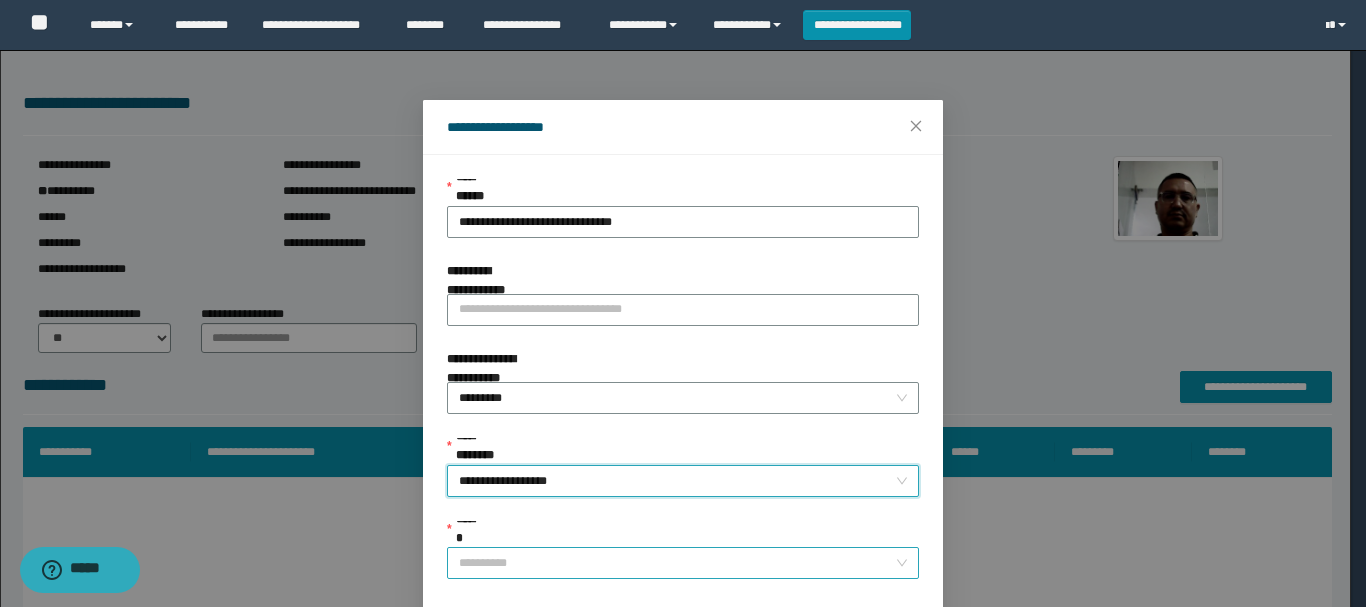 click on "******" at bounding box center (677, 563) 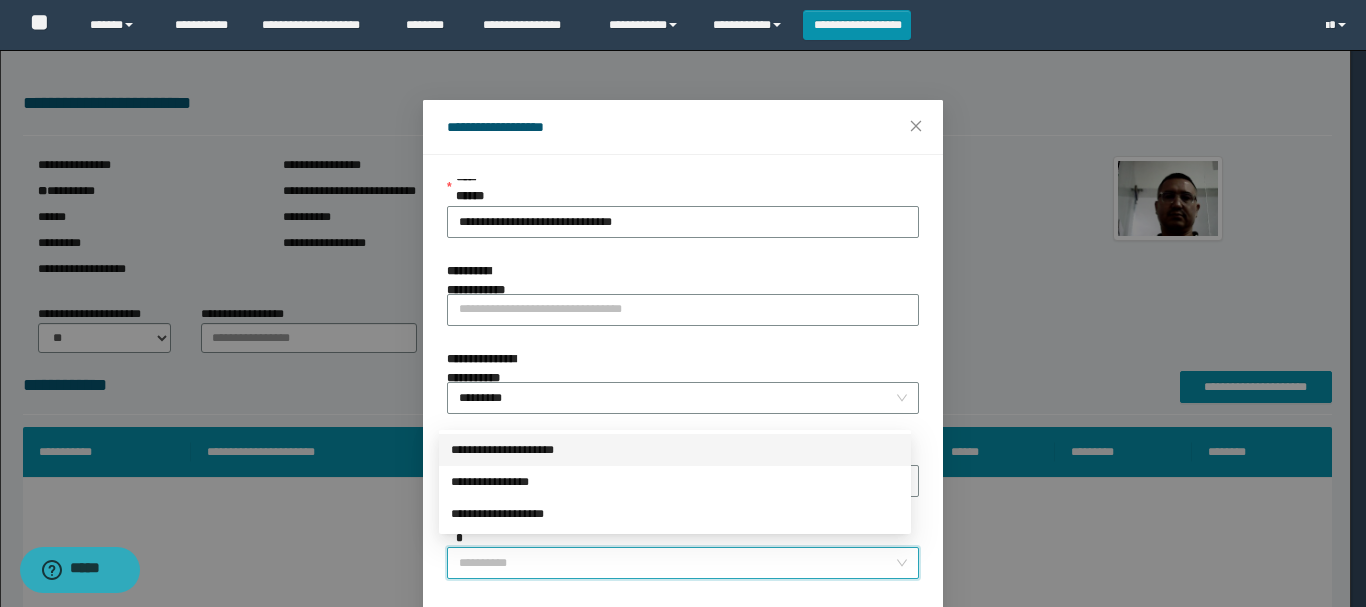 click on "**********" at bounding box center [675, 450] 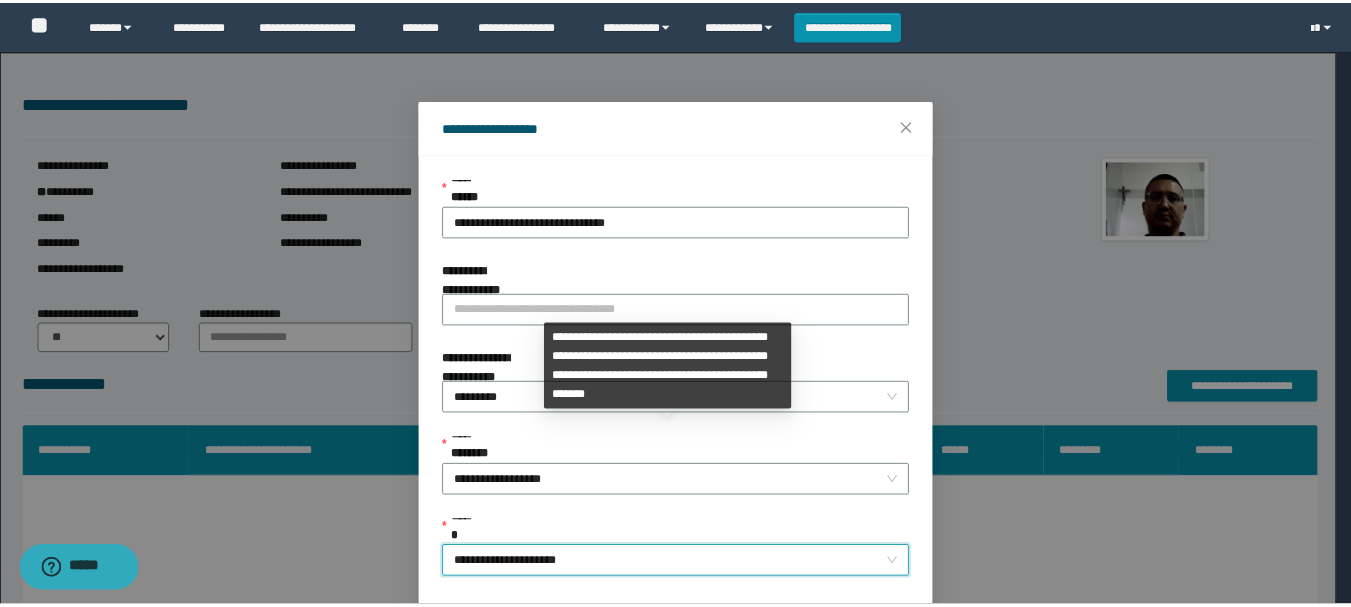 scroll, scrollTop: 145, scrollLeft: 0, axis: vertical 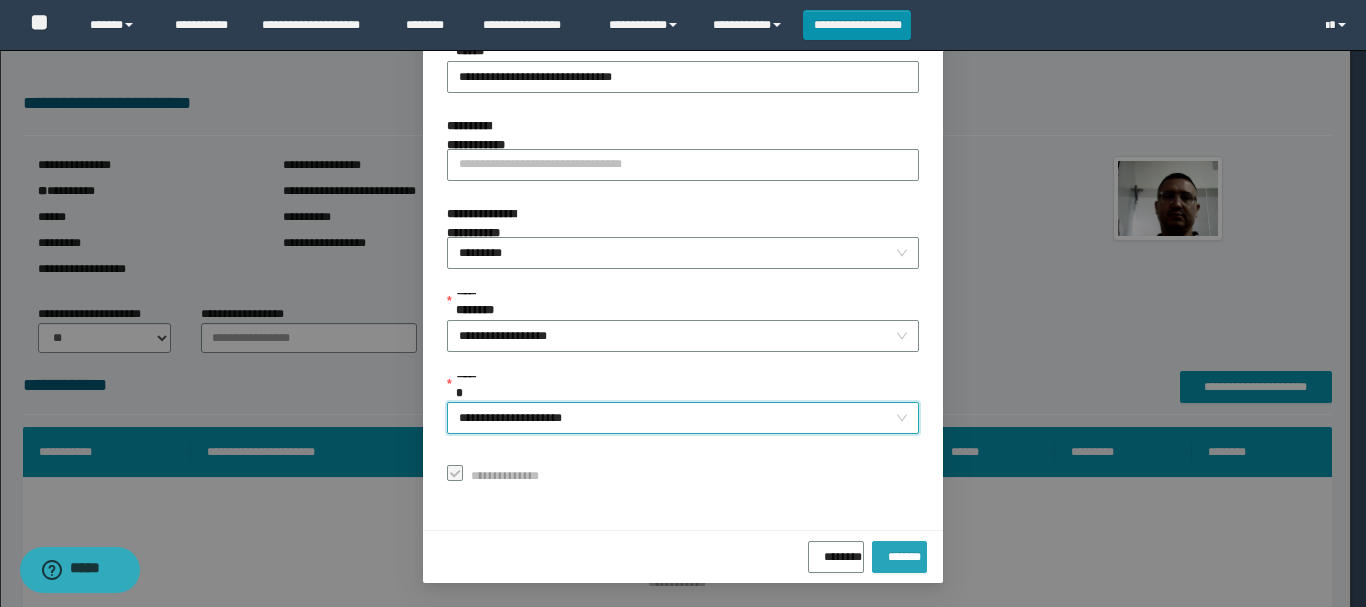 click on "*******" at bounding box center [899, 553] 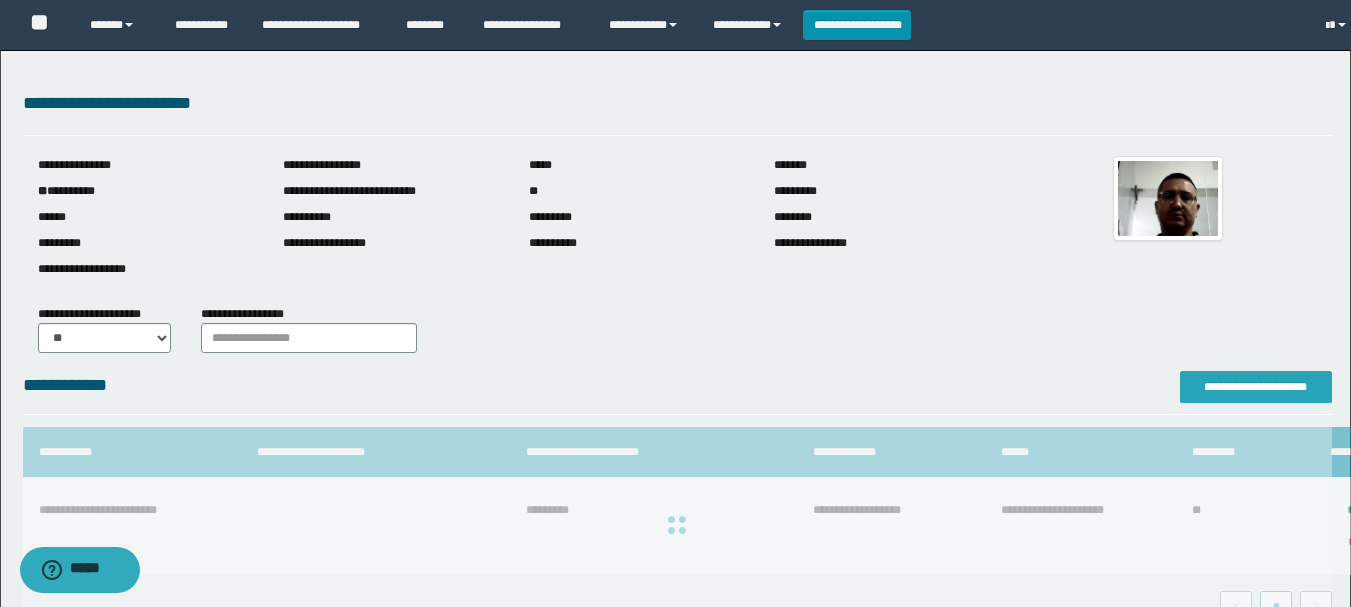 scroll, scrollTop: 0, scrollLeft: 0, axis: both 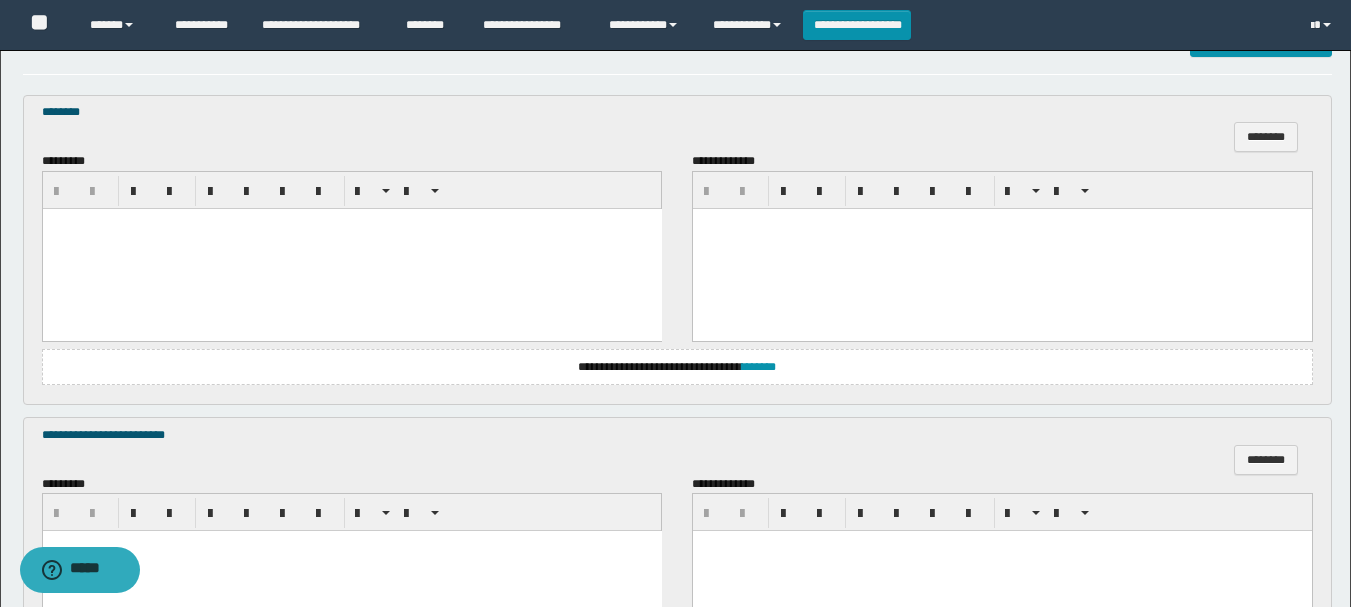 click at bounding box center [351, 248] 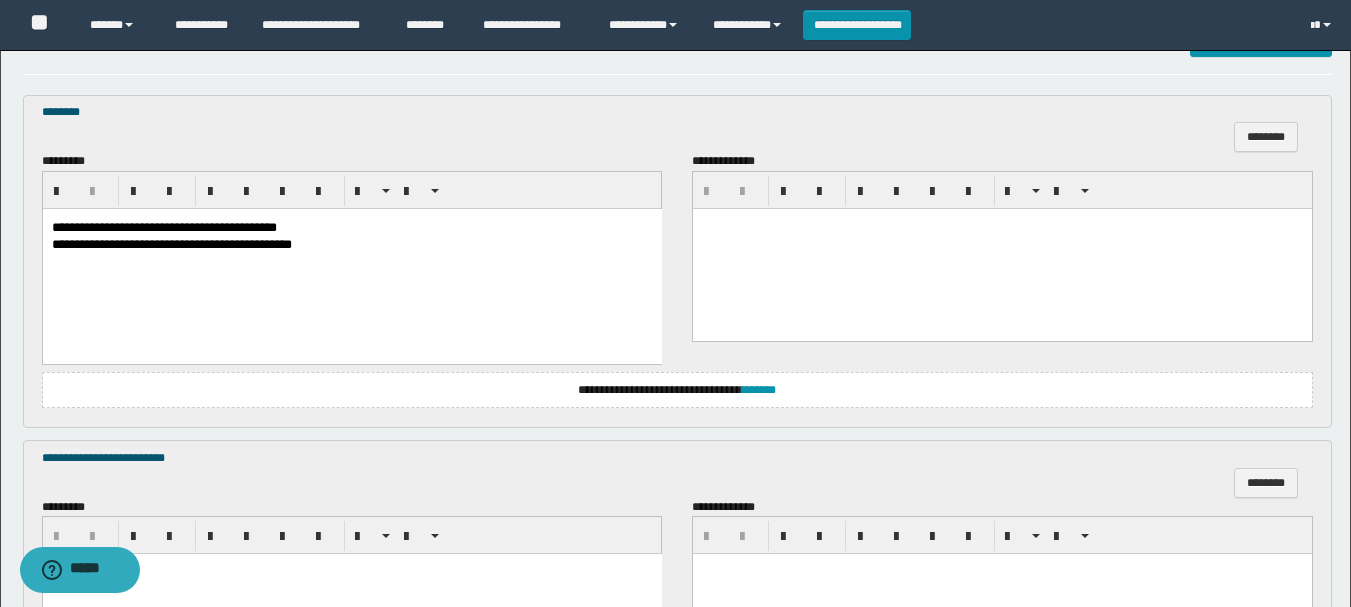click on "**********" at bounding box center [163, 226] 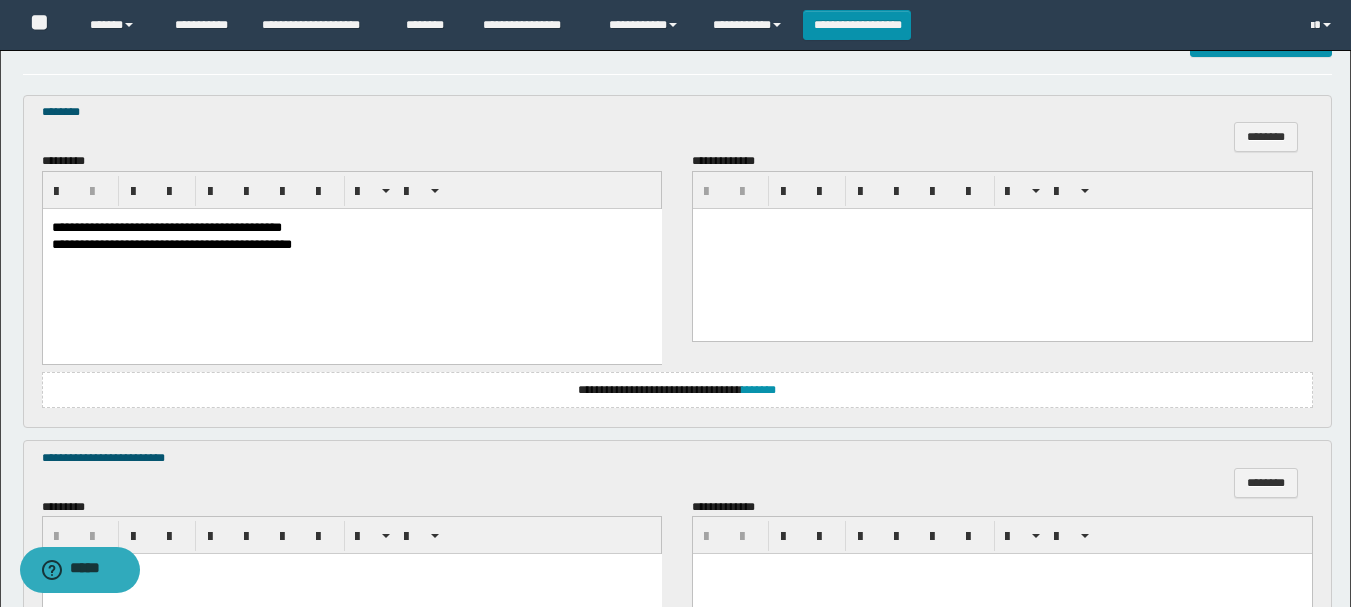 scroll, scrollTop: 895, scrollLeft: 0, axis: vertical 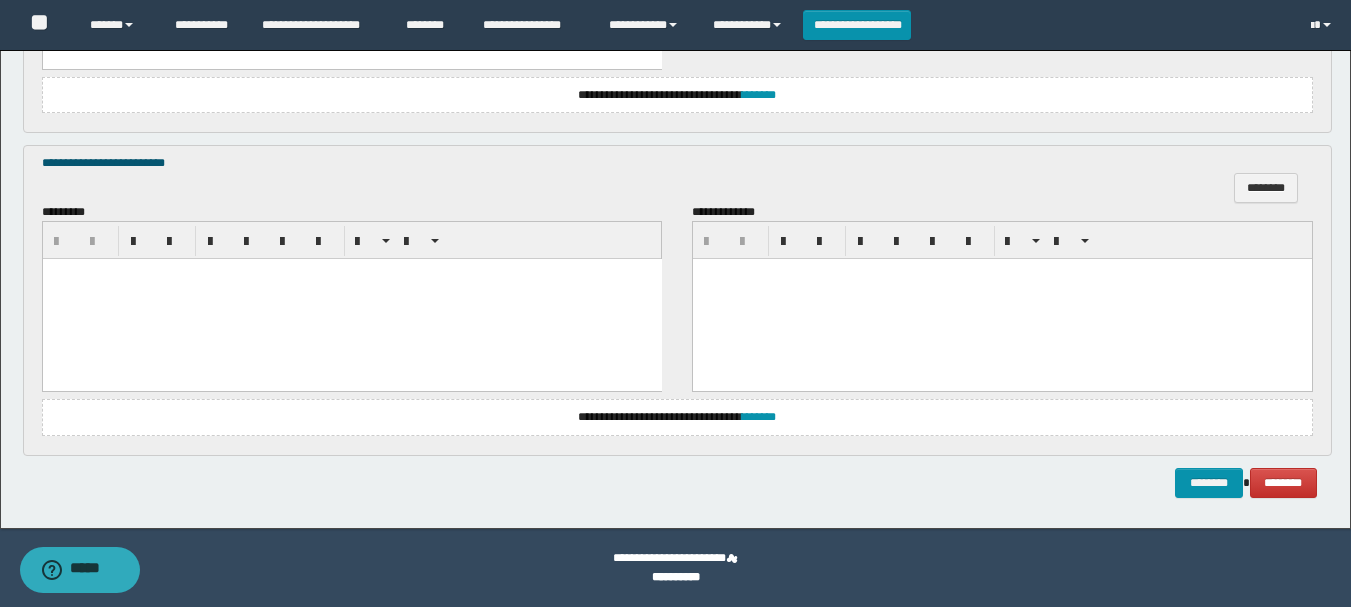 click at bounding box center (351, 299) 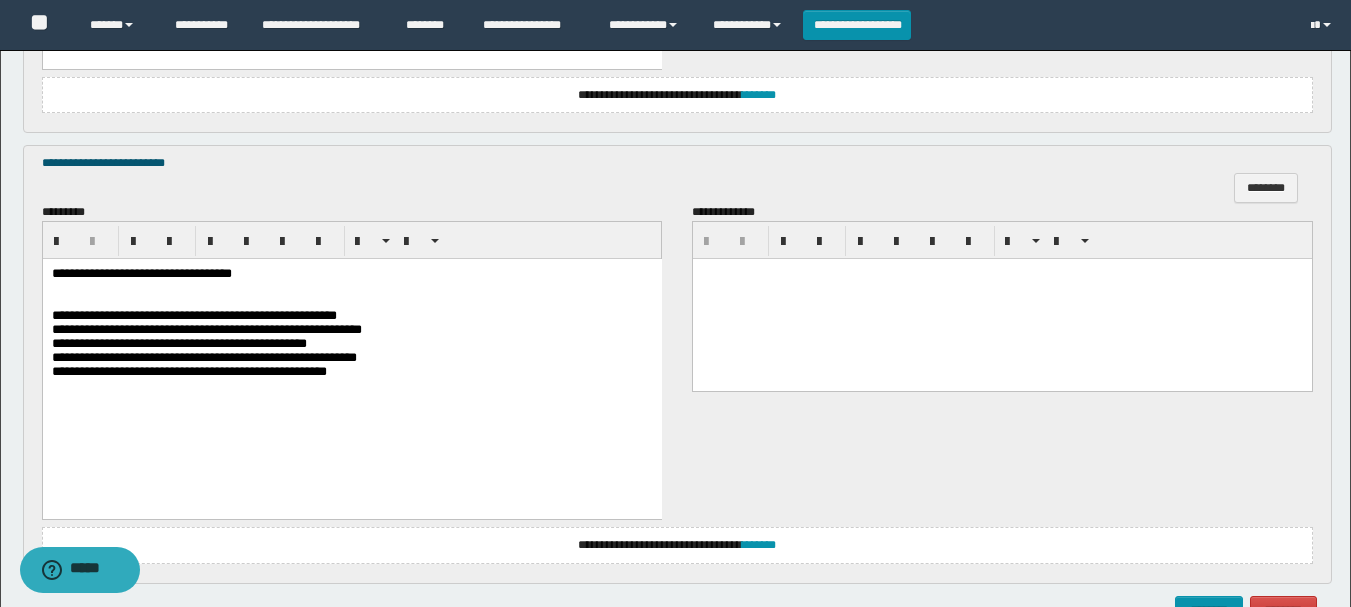 scroll, scrollTop: 1023, scrollLeft: 0, axis: vertical 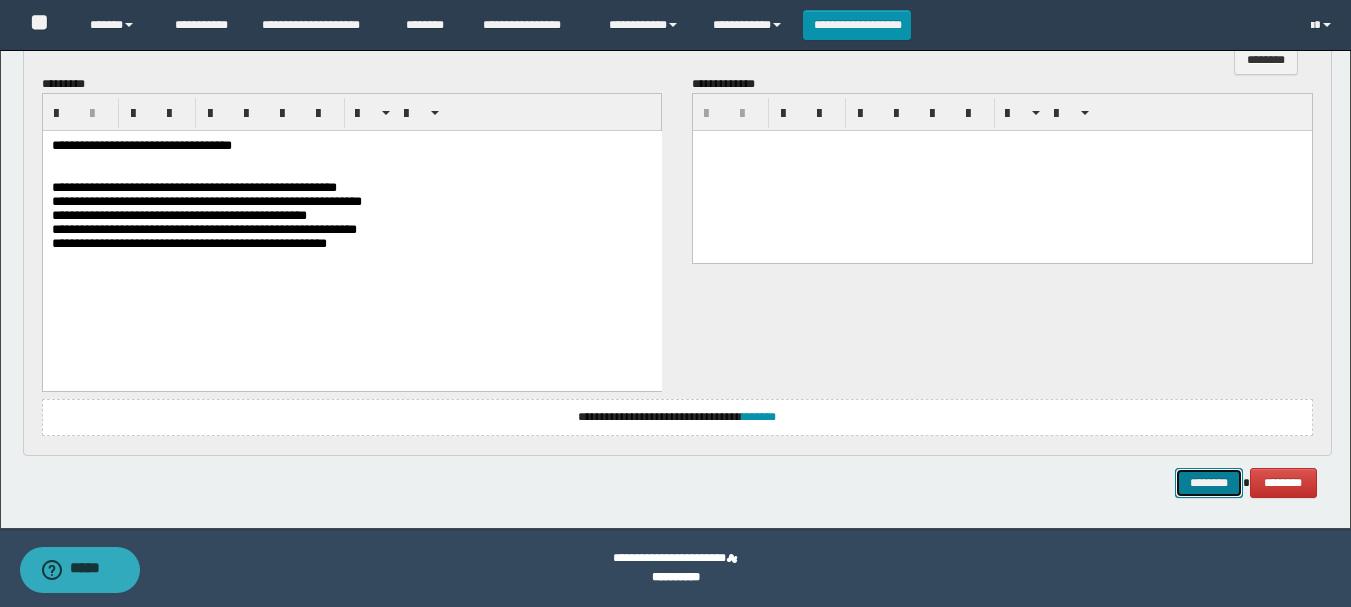 click on "********" at bounding box center (1209, 483) 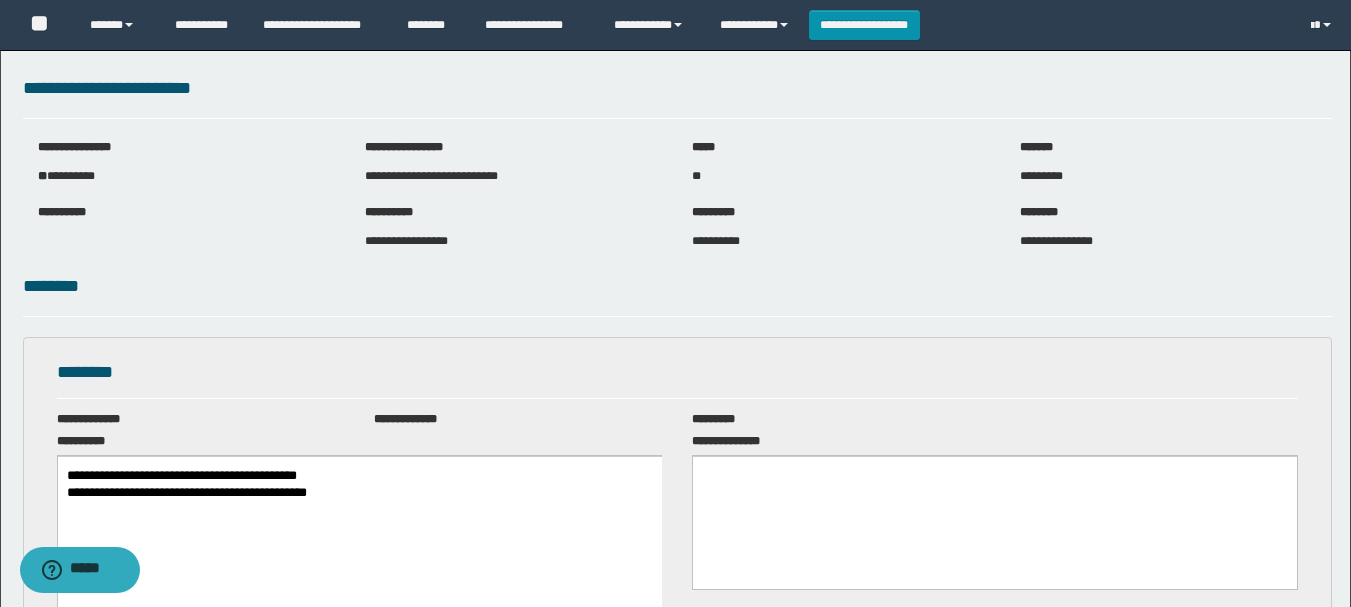 scroll, scrollTop: 0, scrollLeft: 0, axis: both 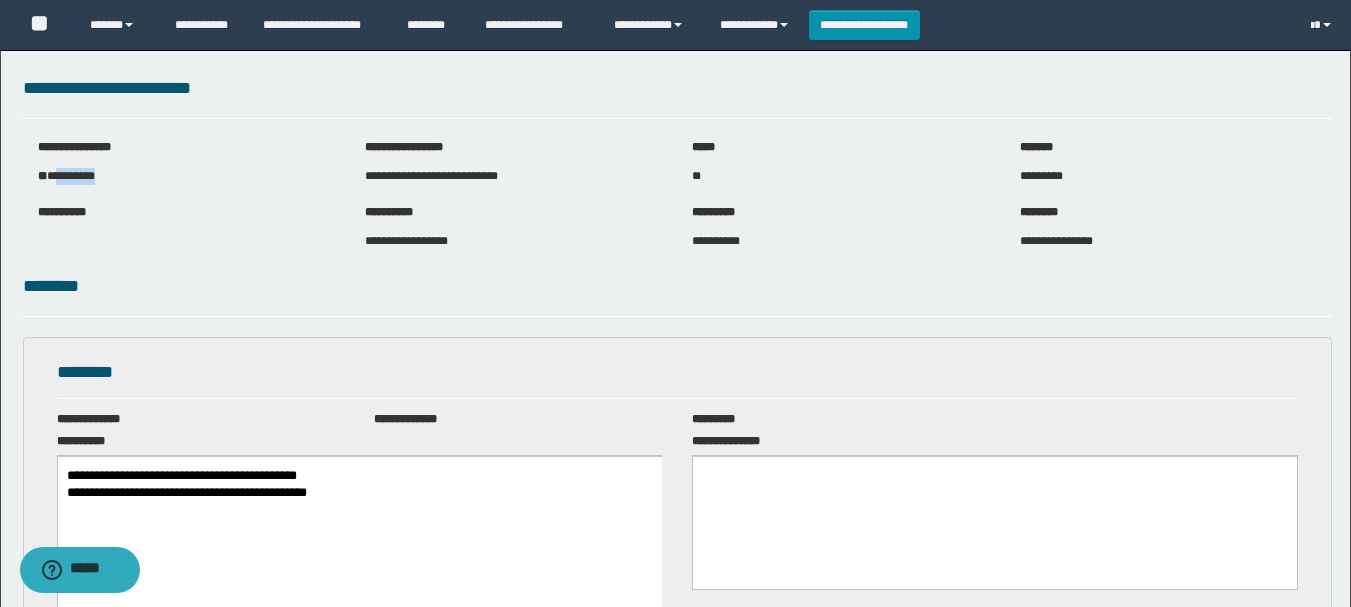 drag, startPoint x: 62, startPoint y: 171, endPoint x: 113, endPoint y: 174, distance: 51.088158 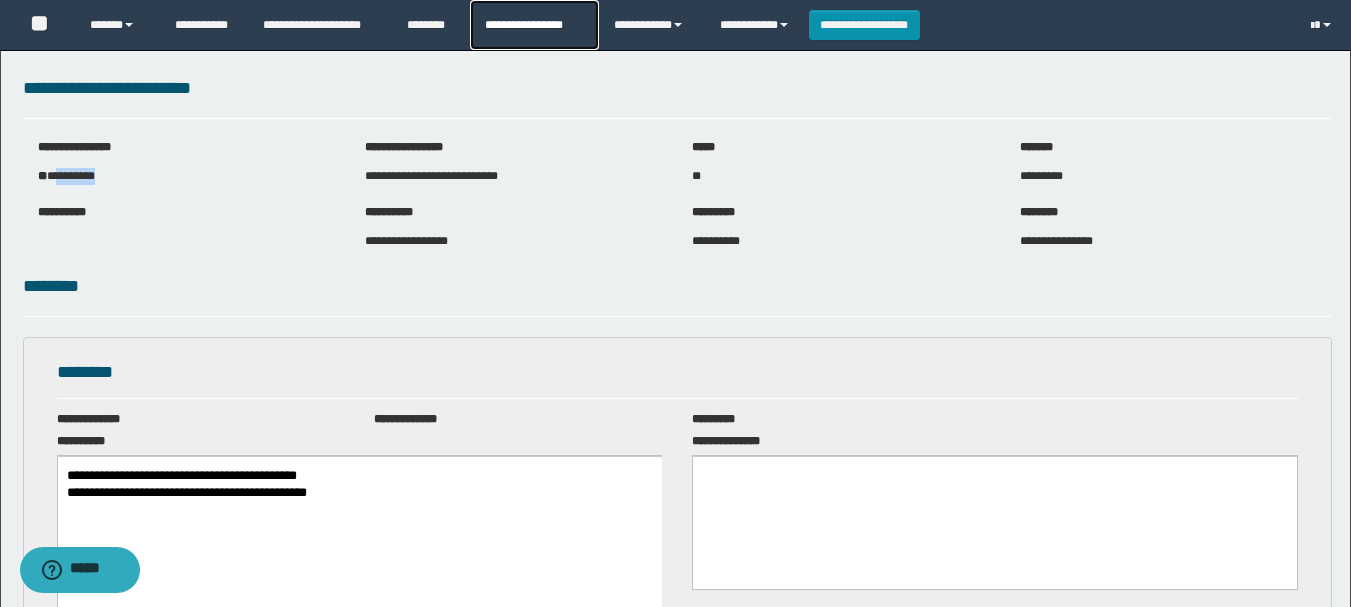 click on "**********" at bounding box center [534, 25] 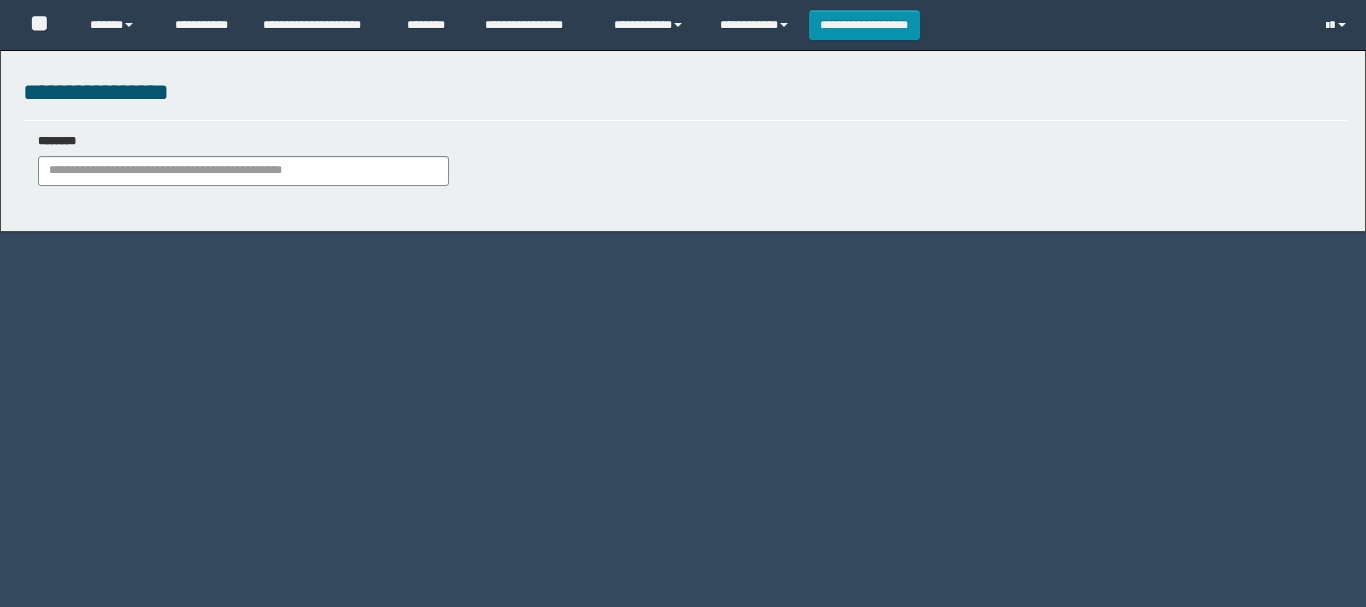 scroll, scrollTop: 0, scrollLeft: 0, axis: both 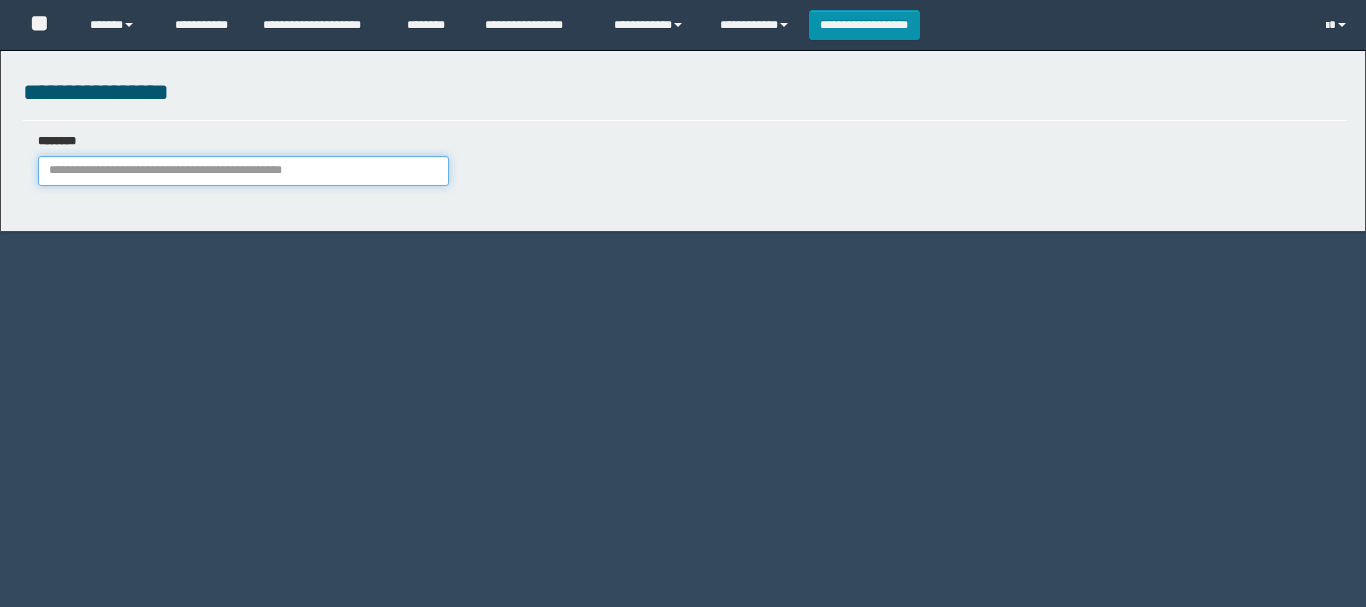 click on "********" at bounding box center (243, 171) 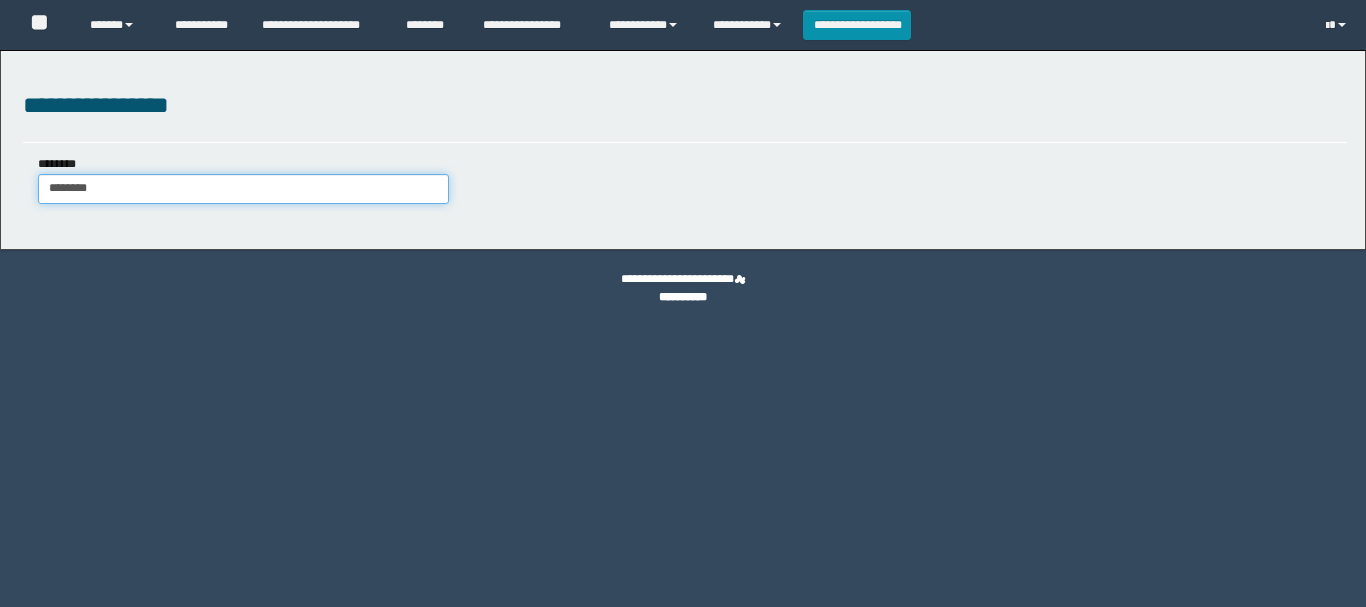 type on "********" 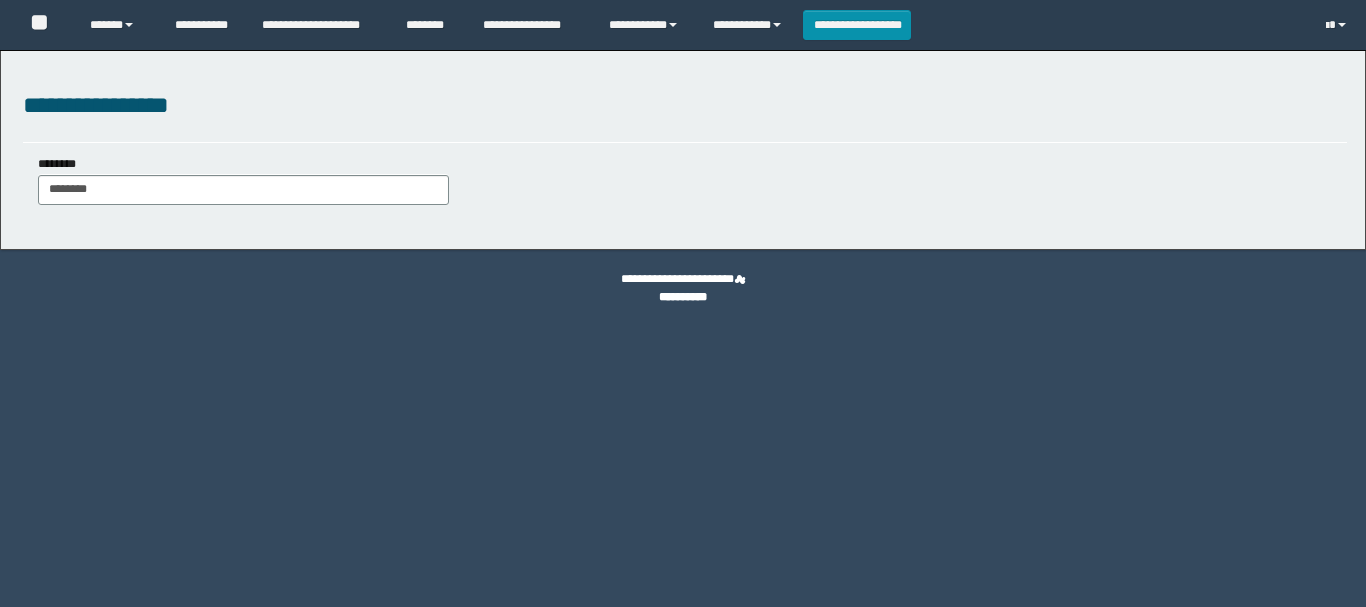 scroll, scrollTop: 0, scrollLeft: 0, axis: both 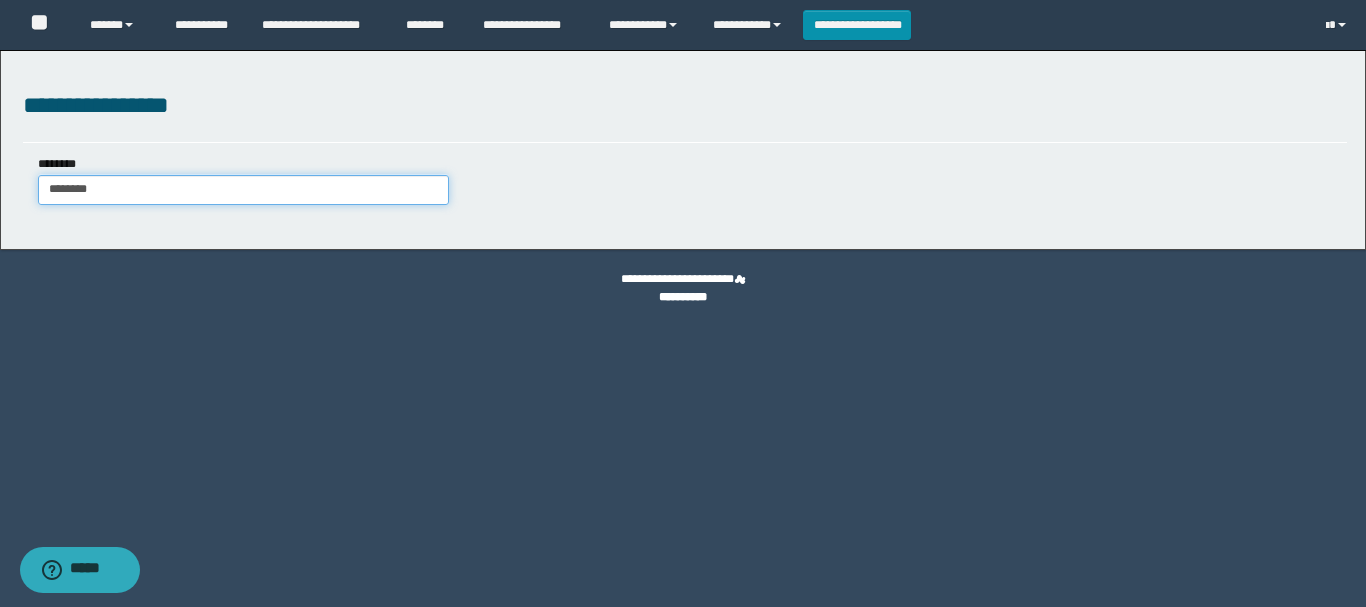 click on "********" at bounding box center (243, 190) 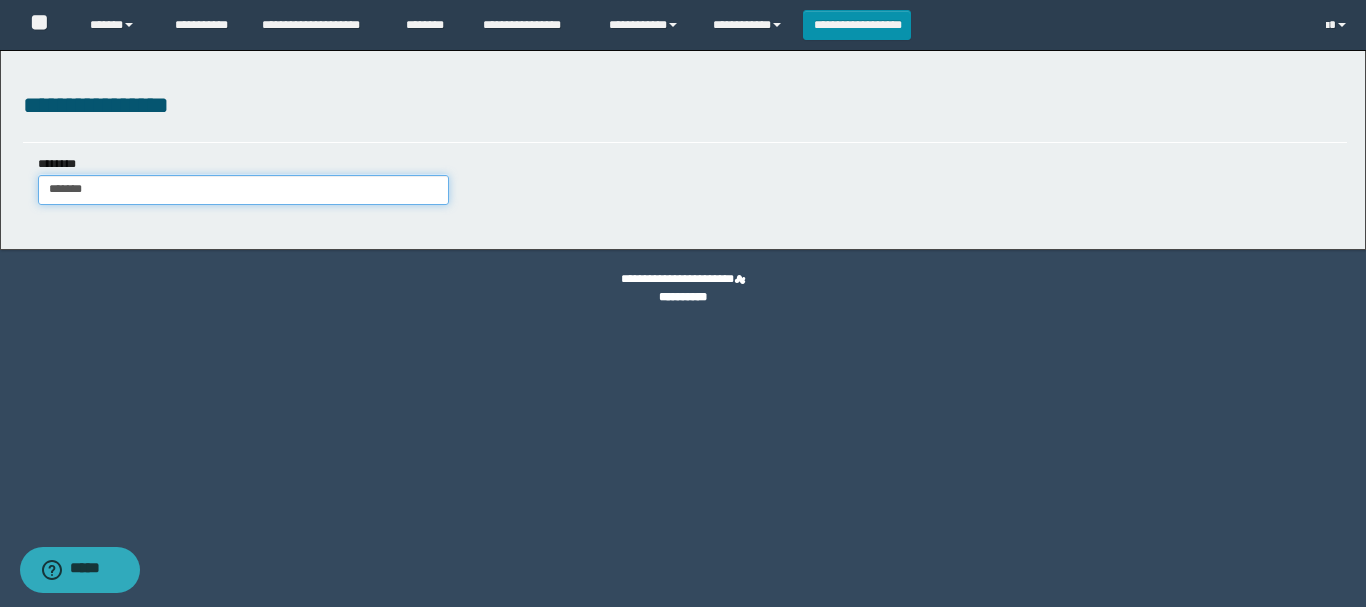 type on "*******" 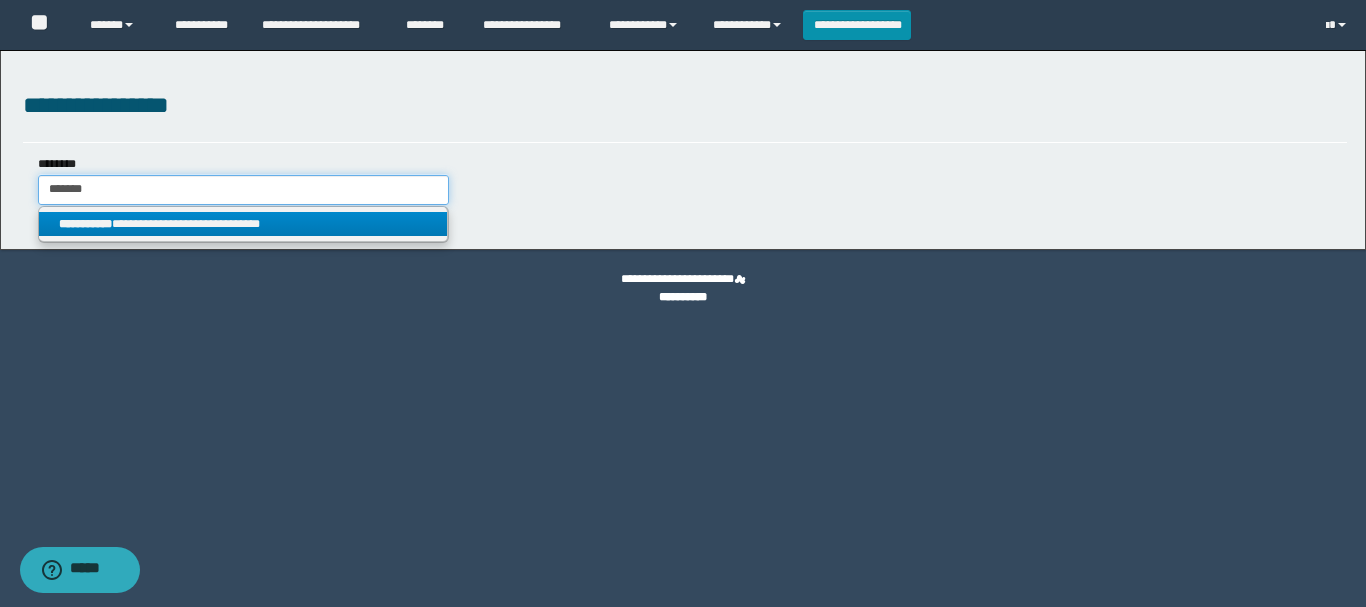 type on "*******" 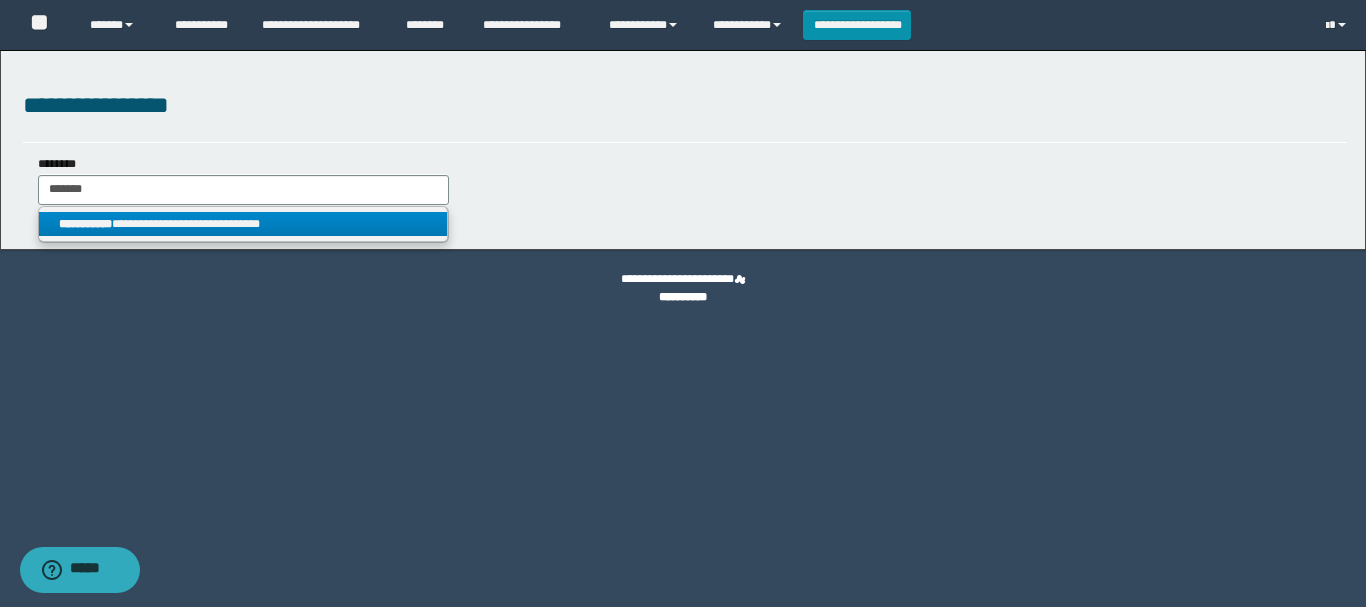 click on "**********" at bounding box center [243, 224] 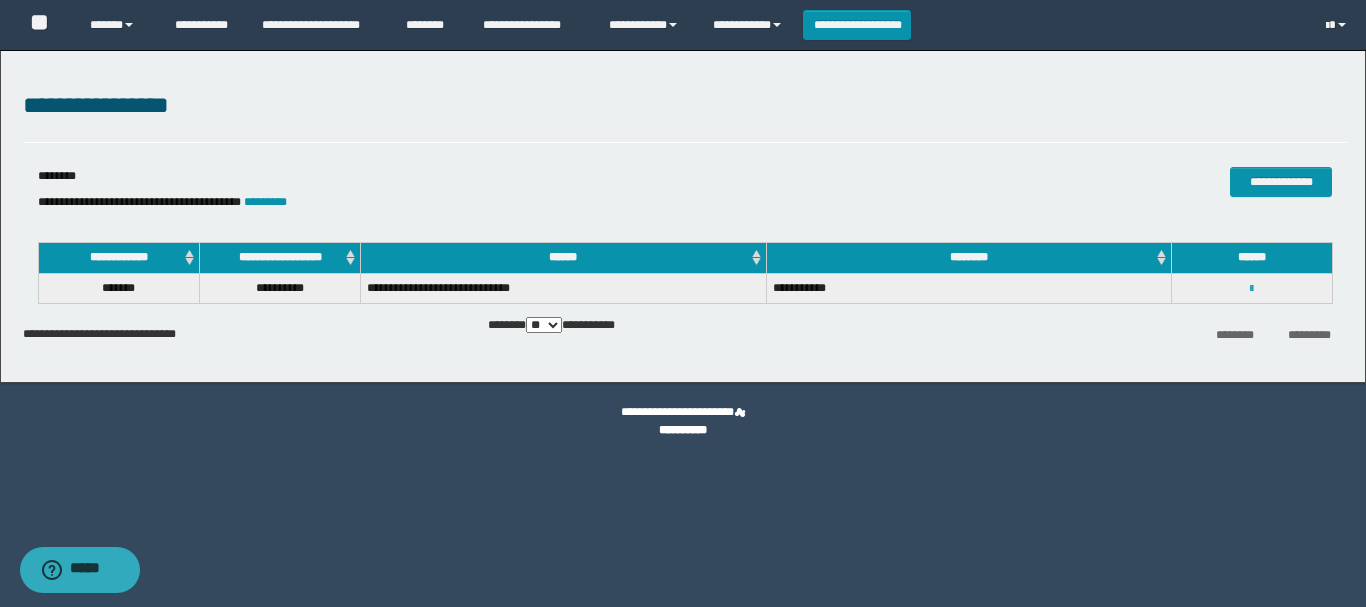 click at bounding box center (1251, 289) 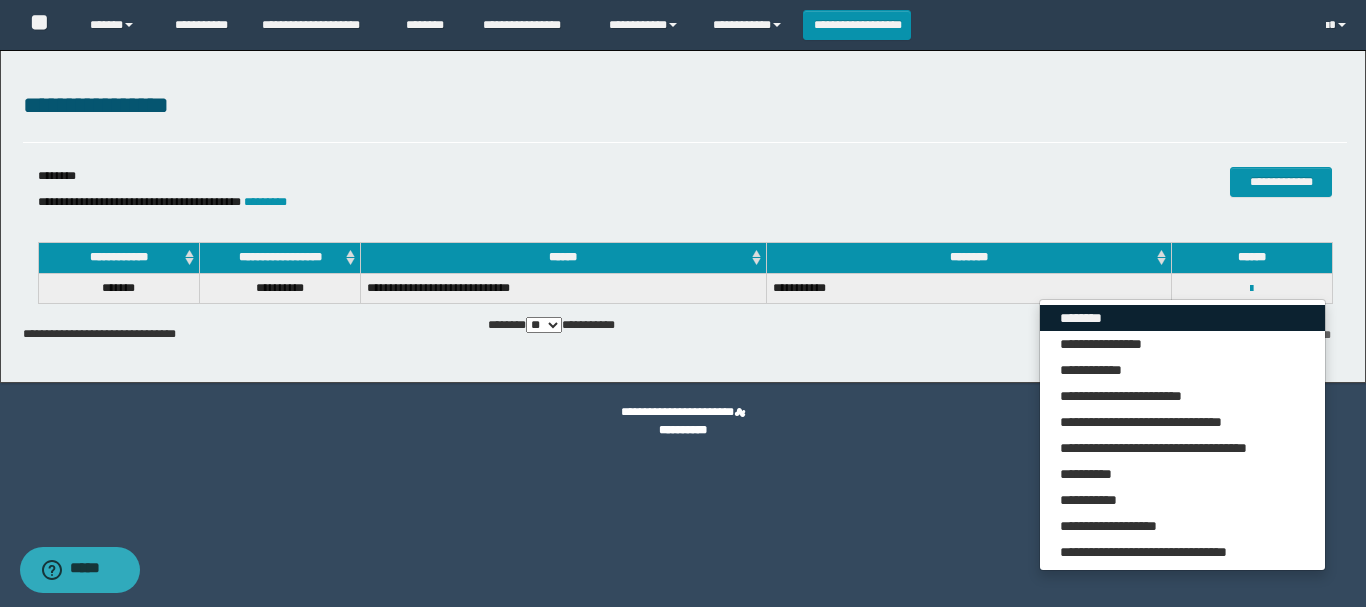 click on "********" at bounding box center [1182, 318] 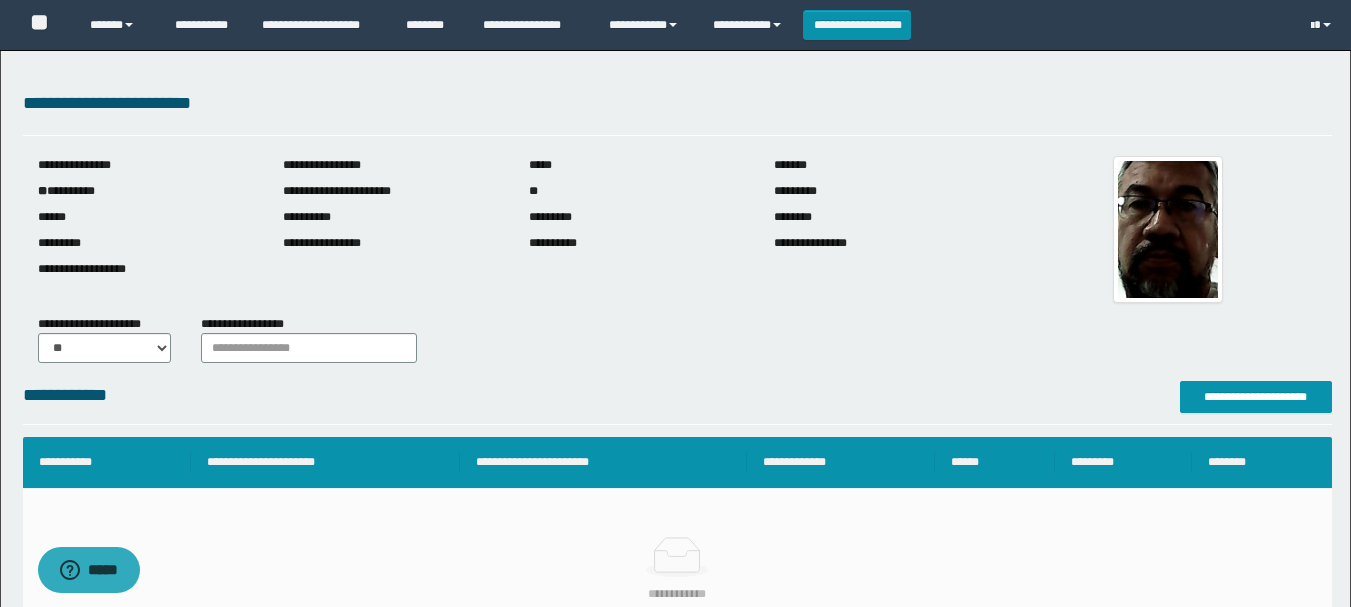 scroll, scrollTop: 0, scrollLeft: 0, axis: both 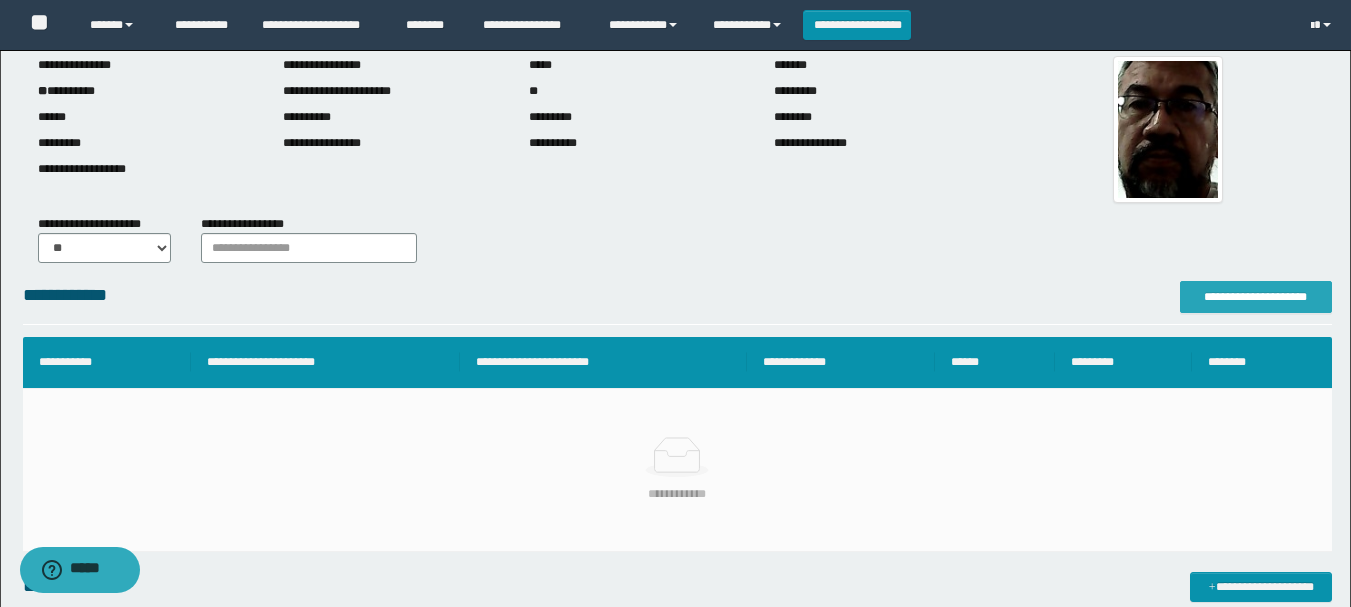 click on "**********" at bounding box center [1256, 297] 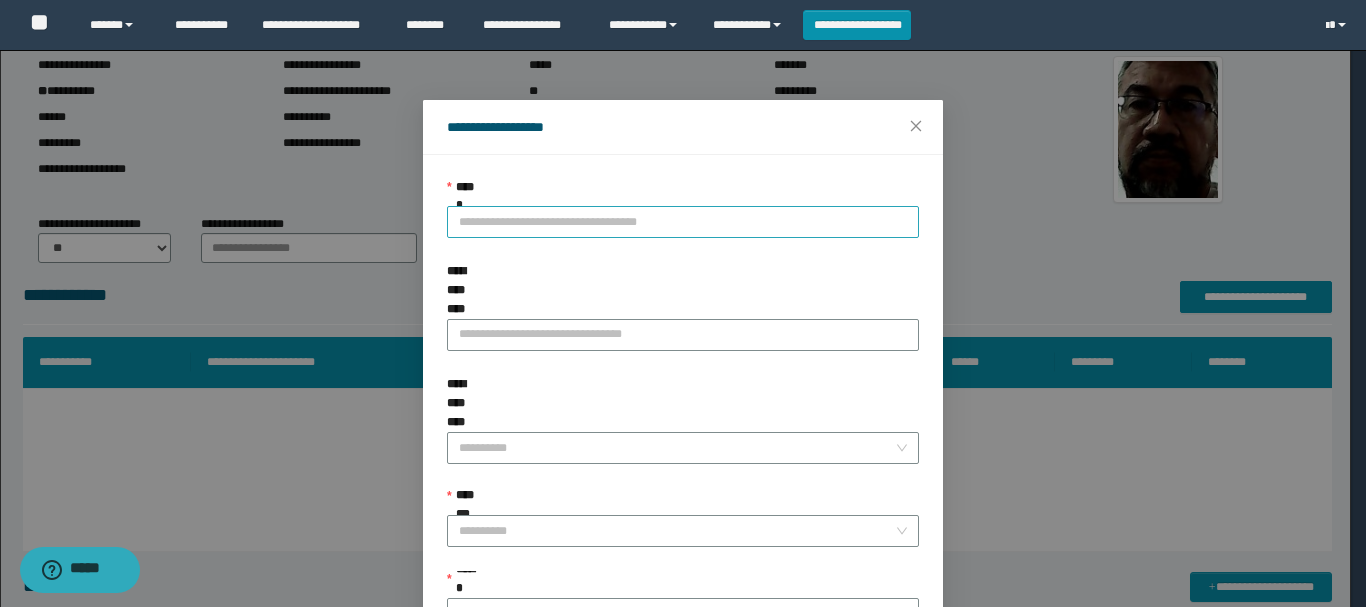 click on "**********" at bounding box center (683, 222) 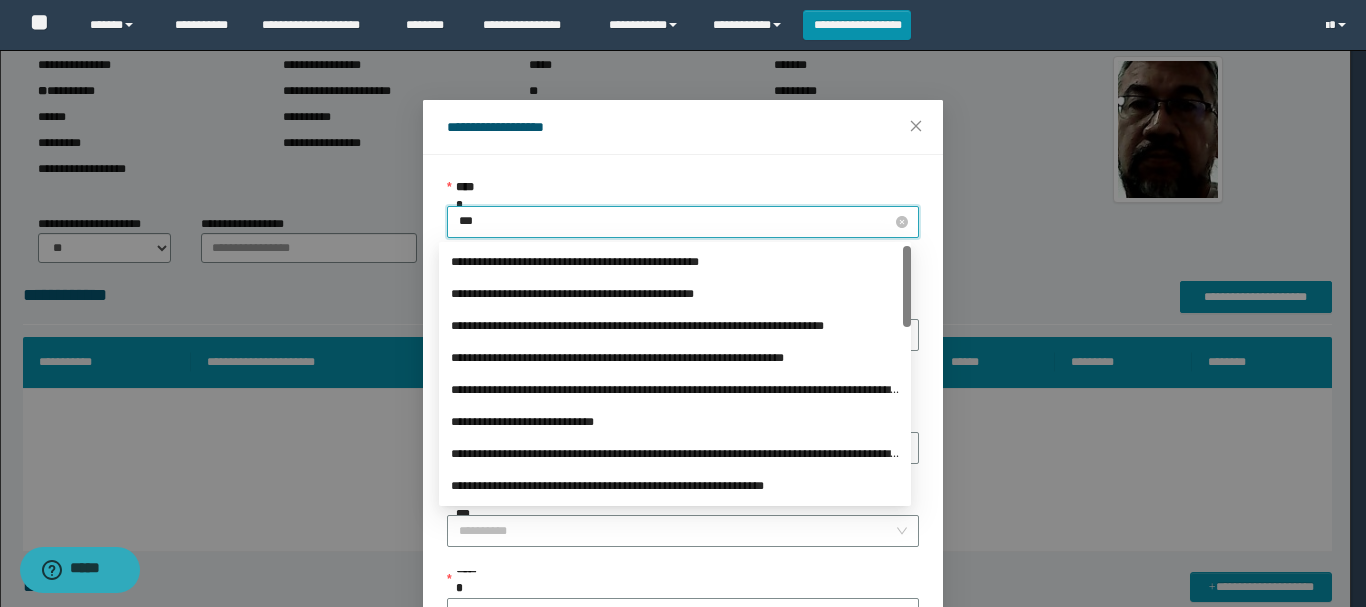type on "****" 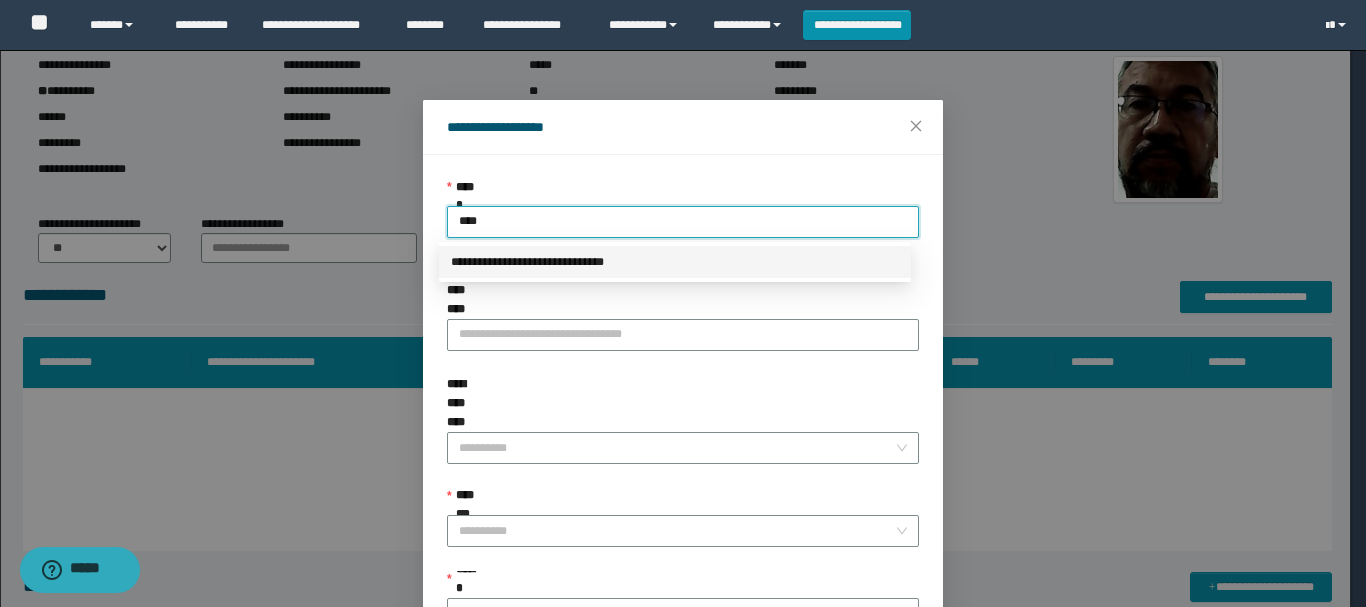 click on "**********" at bounding box center (675, 262) 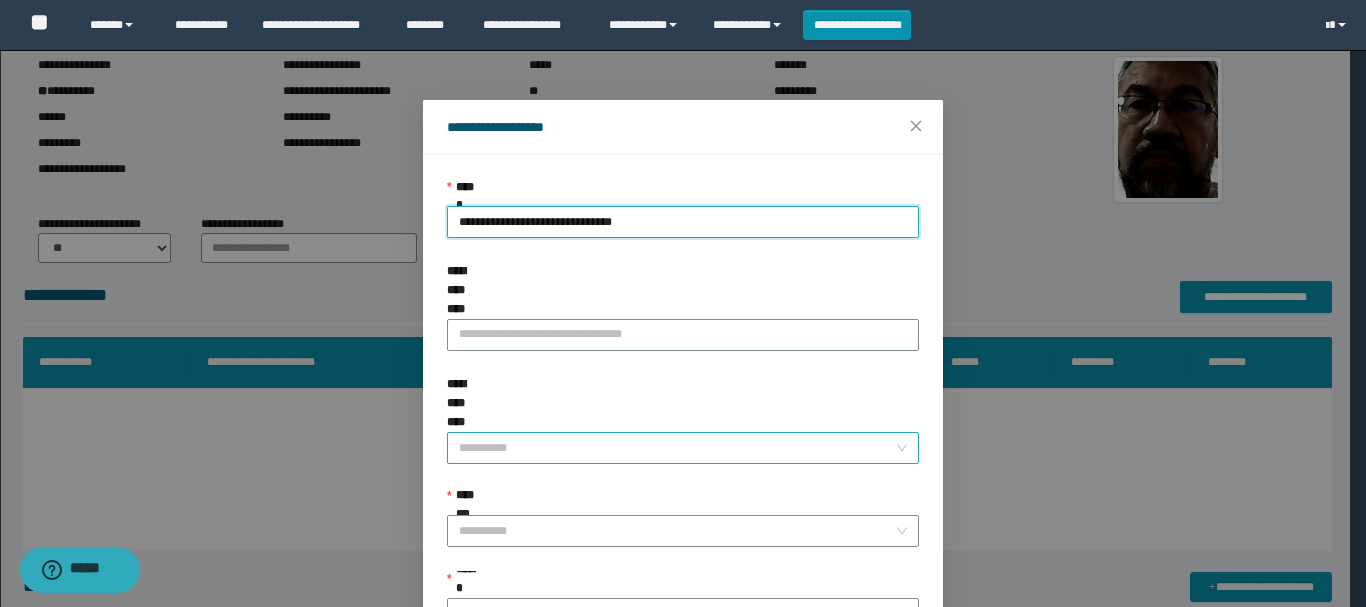 click on "**********" at bounding box center [677, 448] 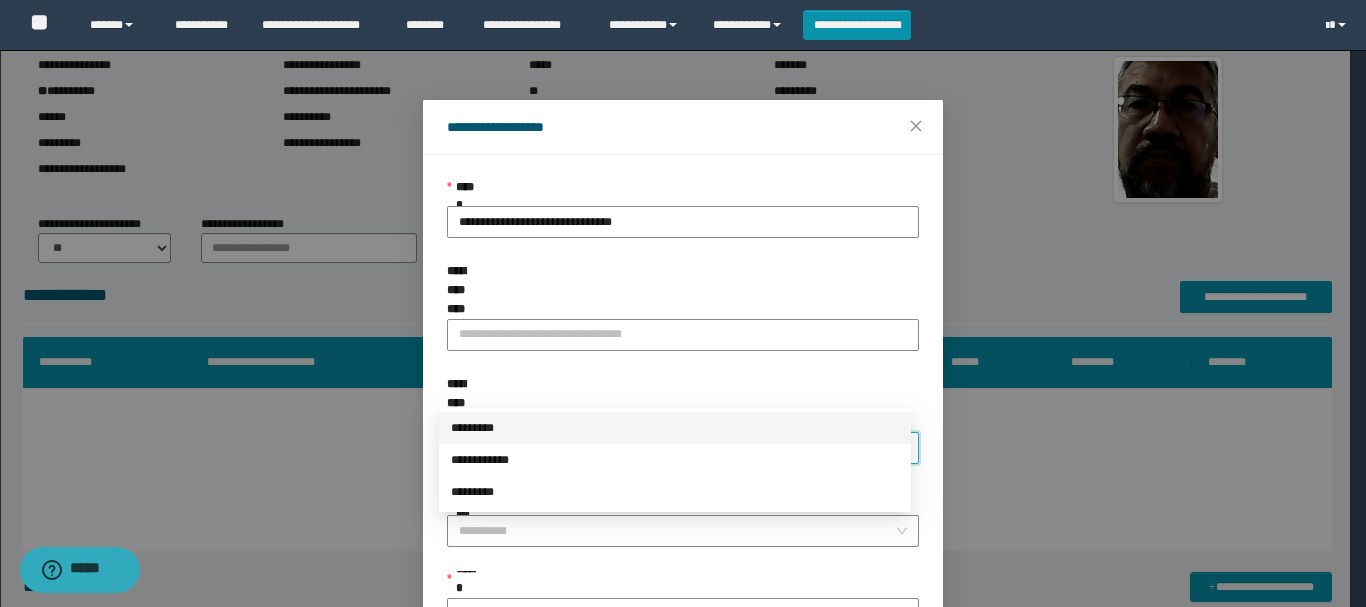 click on "*********" at bounding box center (675, 428) 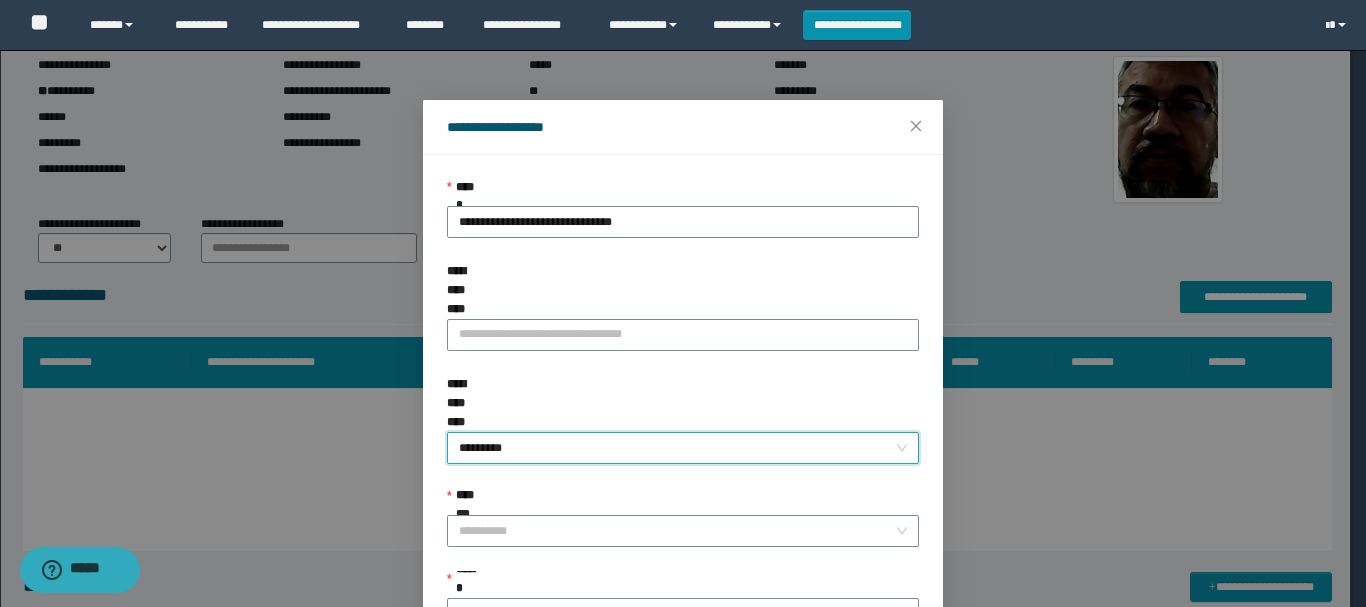 scroll, scrollTop: 100, scrollLeft: 0, axis: vertical 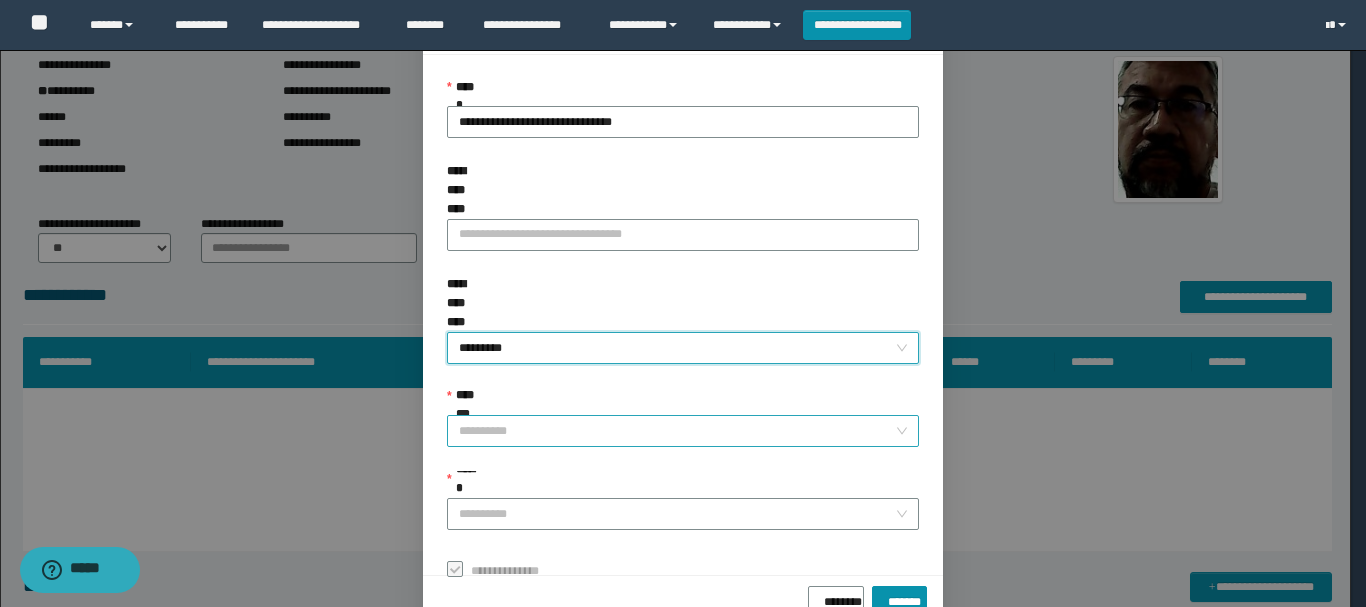 click on "**********" at bounding box center [677, 431] 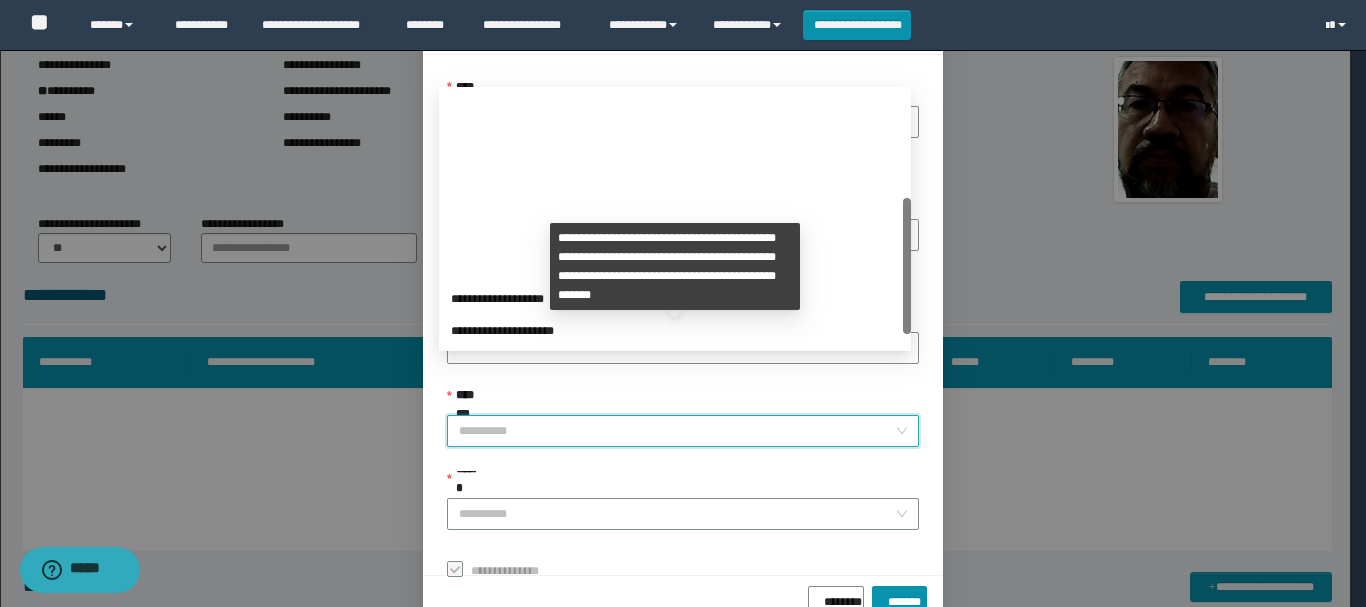scroll, scrollTop: 224, scrollLeft: 0, axis: vertical 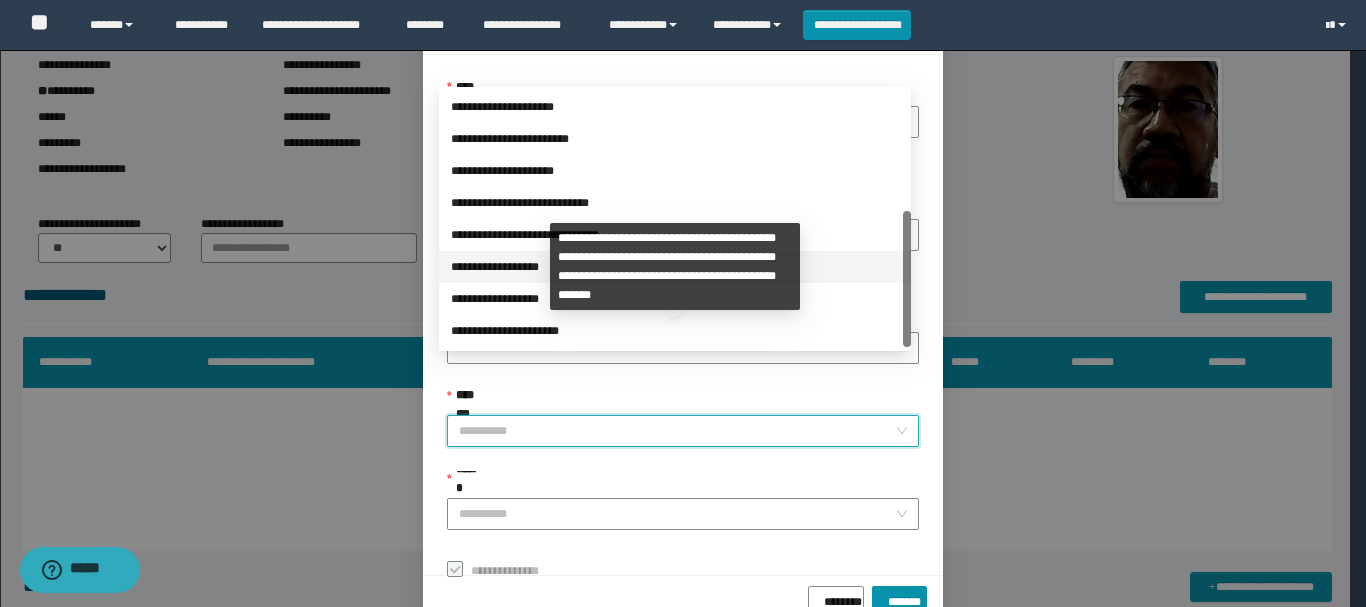 click on "**********" at bounding box center [675, 267] 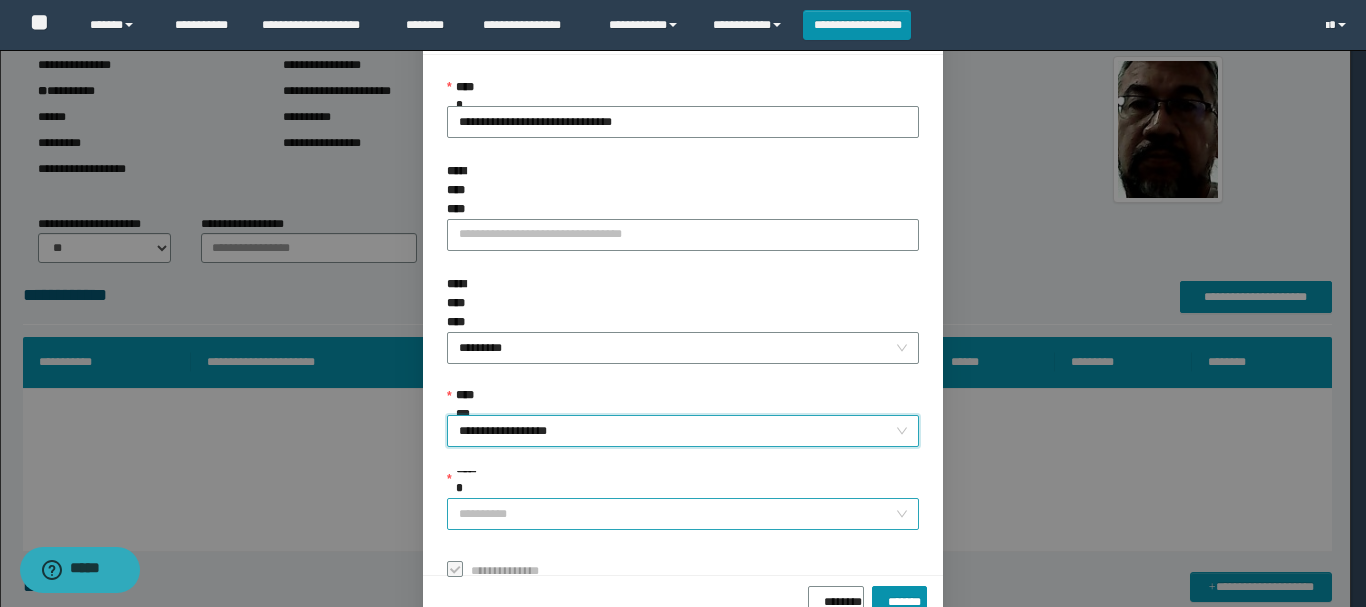 click on "******" at bounding box center [677, 514] 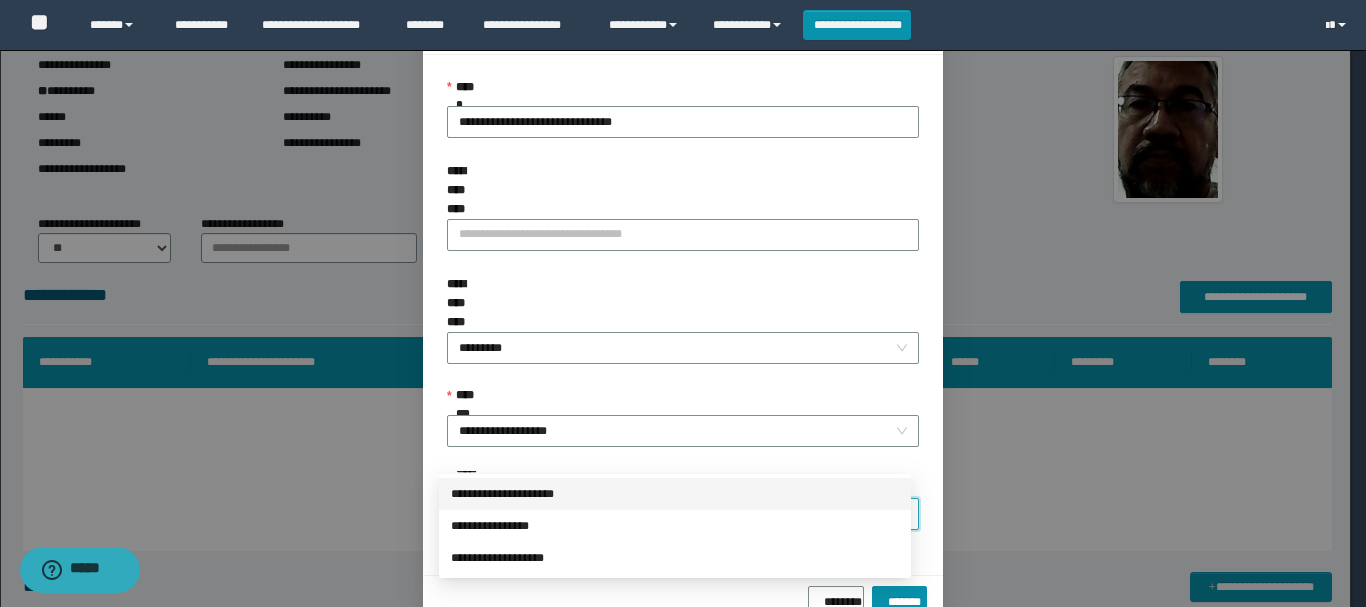 click on "**********" at bounding box center [675, 494] 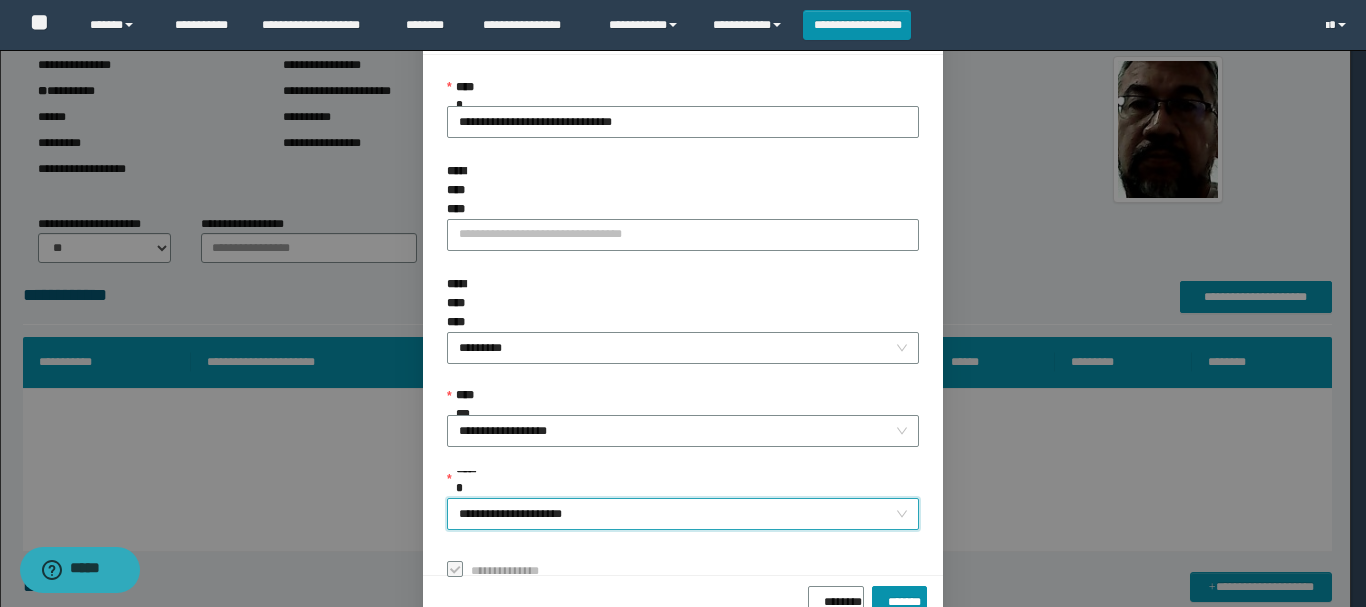 scroll, scrollTop: 145, scrollLeft: 0, axis: vertical 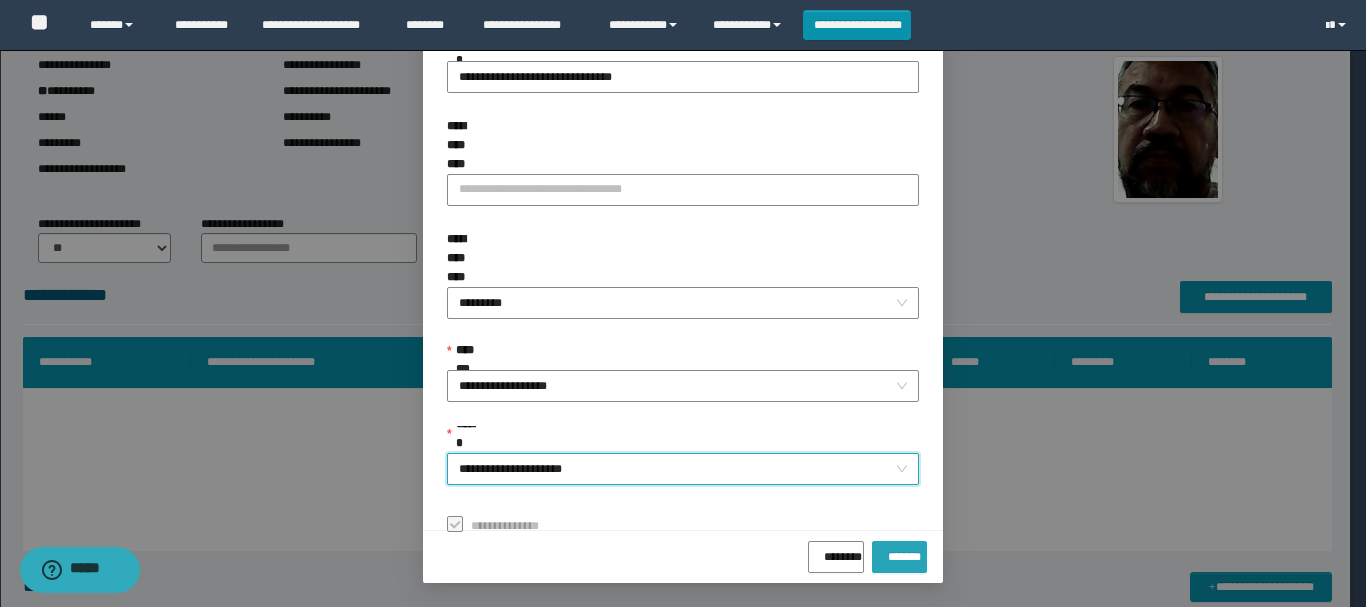 click on "*******" at bounding box center [899, 553] 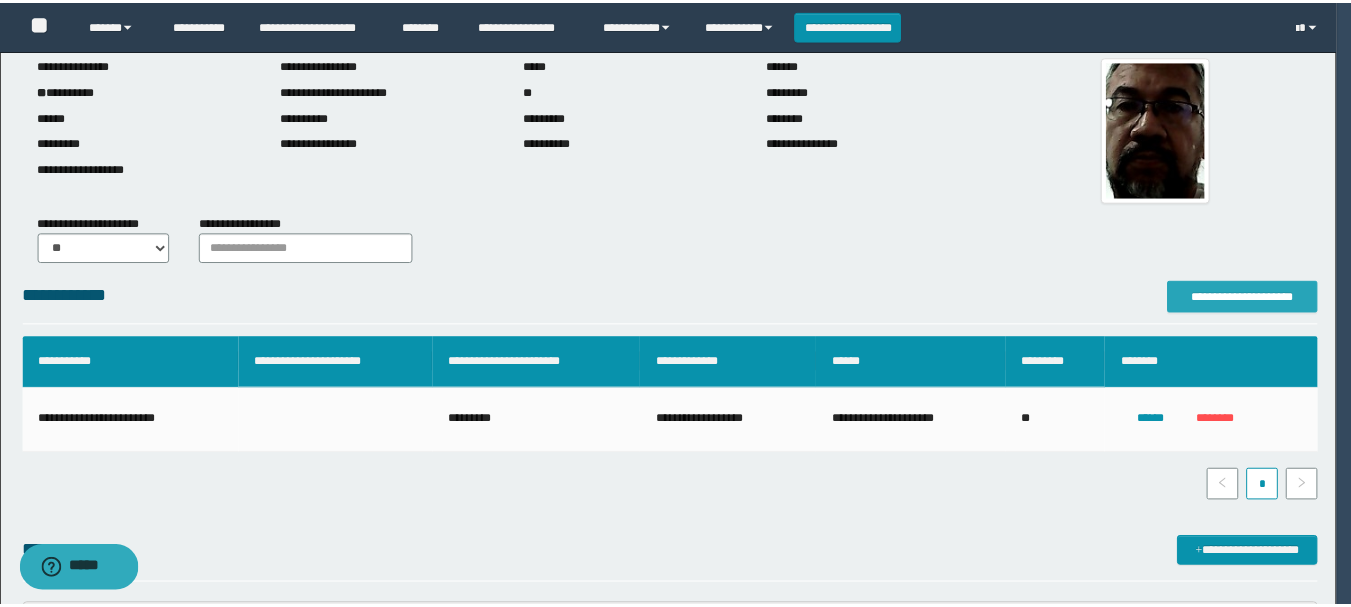 scroll, scrollTop: 0, scrollLeft: 0, axis: both 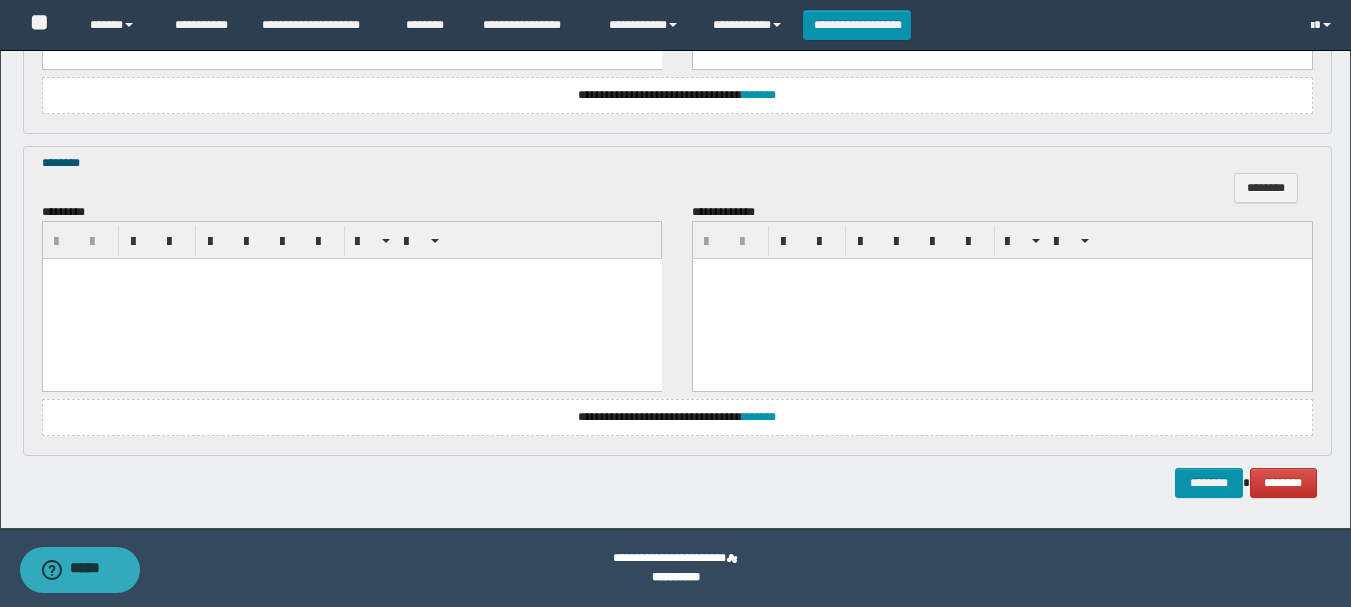 click at bounding box center (351, 299) 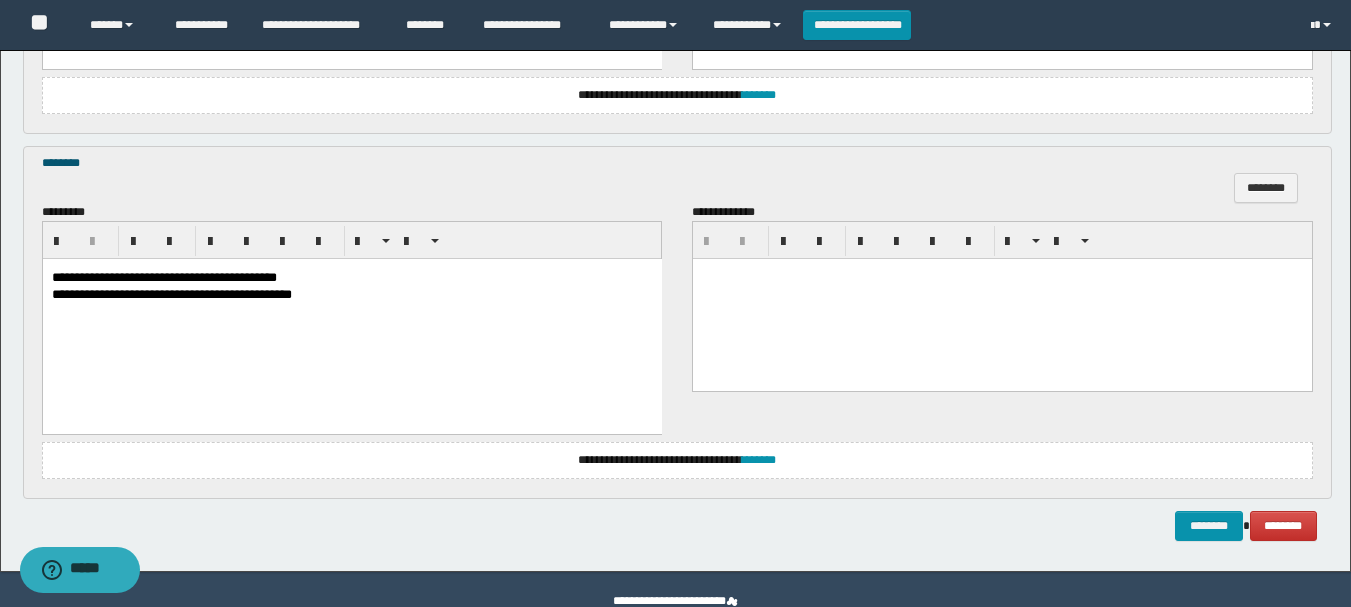 drag, startPoint x: 226, startPoint y: 275, endPoint x: 235, endPoint y: 295, distance: 21.931713 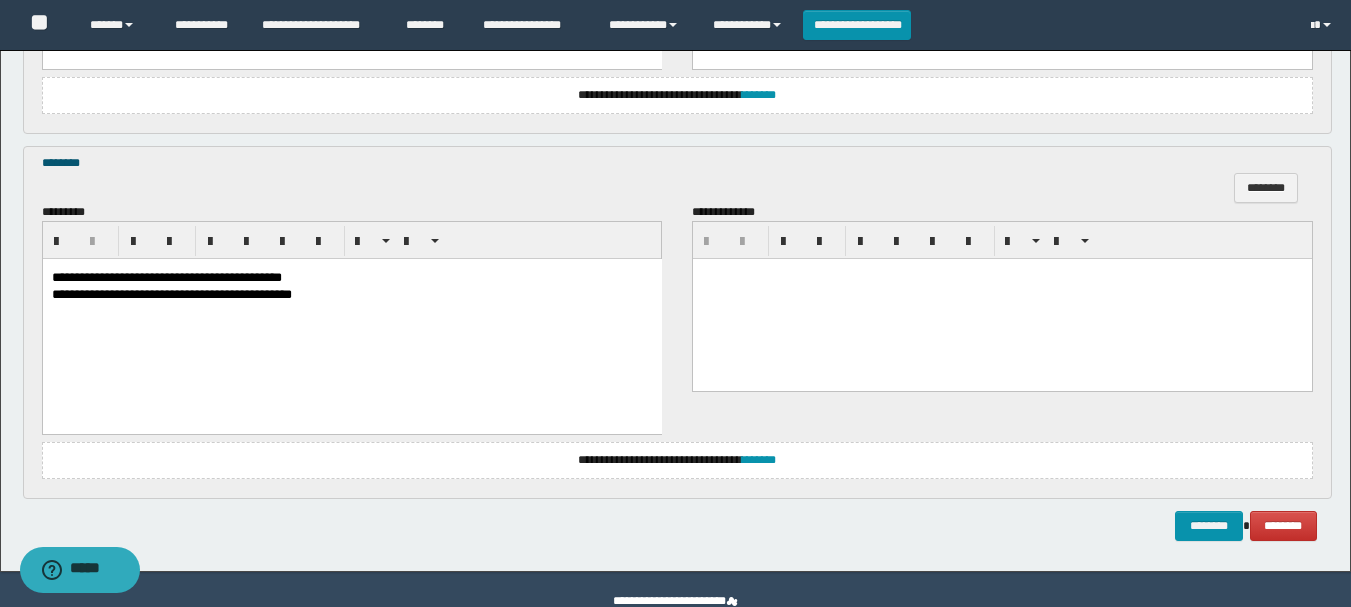 scroll, scrollTop: 582, scrollLeft: 0, axis: vertical 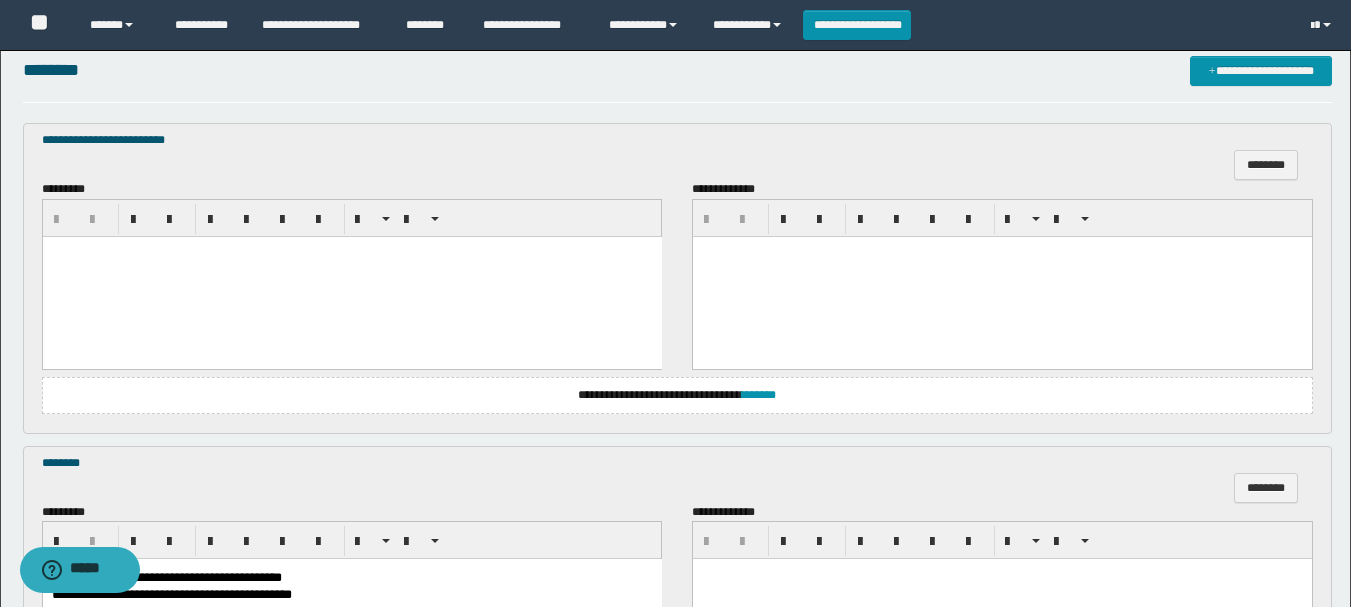 click at bounding box center [351, 276] 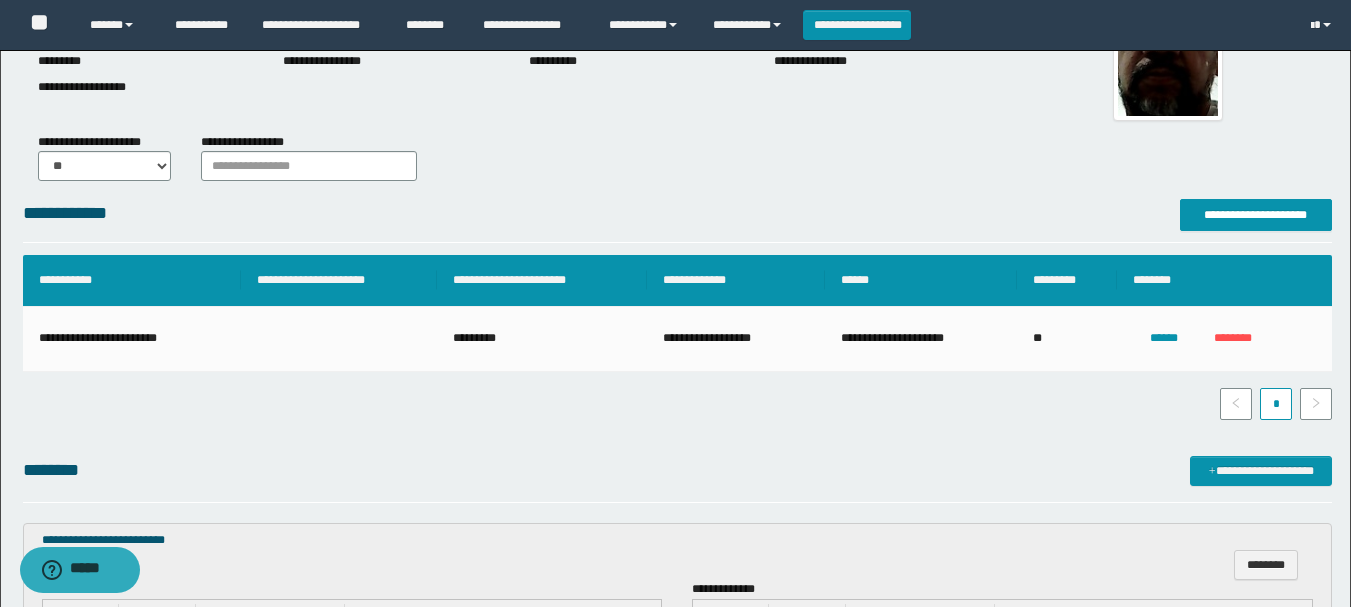 scroll, scrollTop: 0, scrollLeft: 0, axis: both 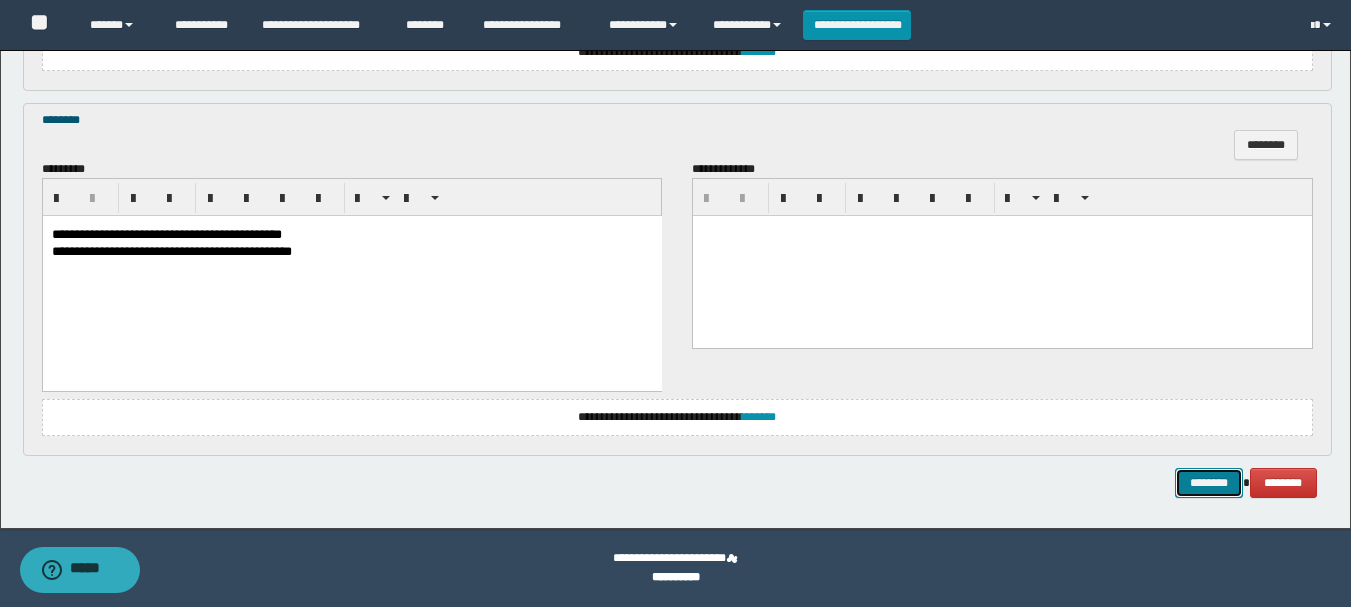 click on "********" at bounding box center [1209, 483] 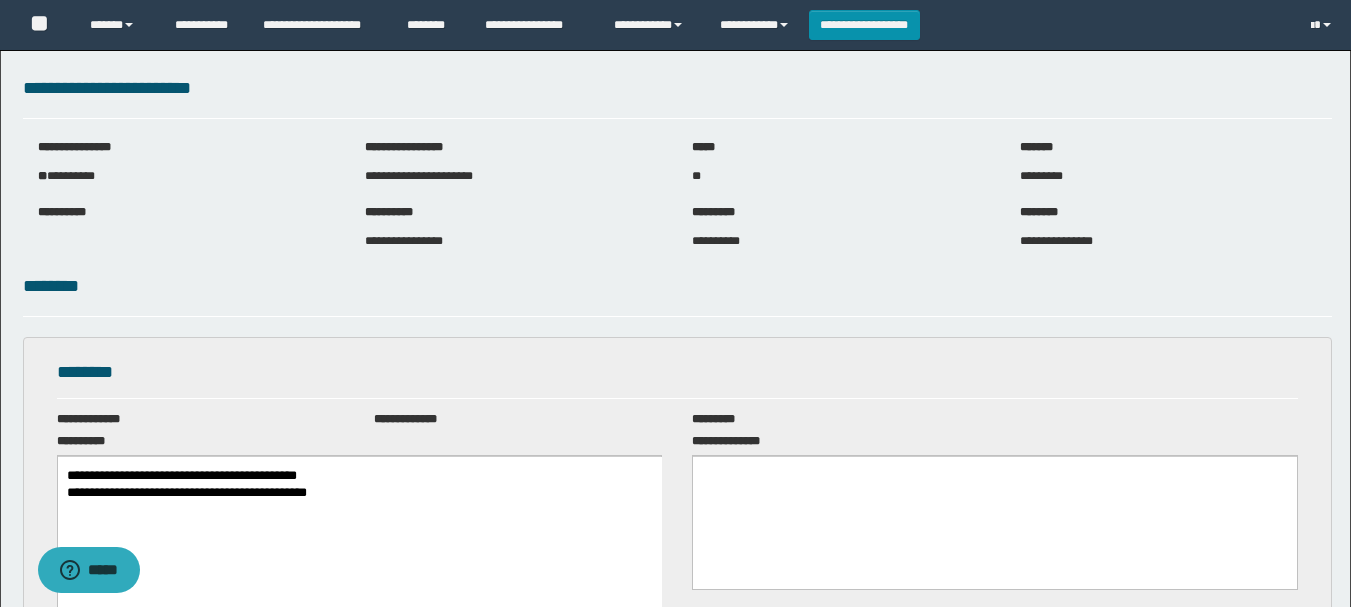 scroll, scrollTop: 0, scrollLeft: 0, axis: both 